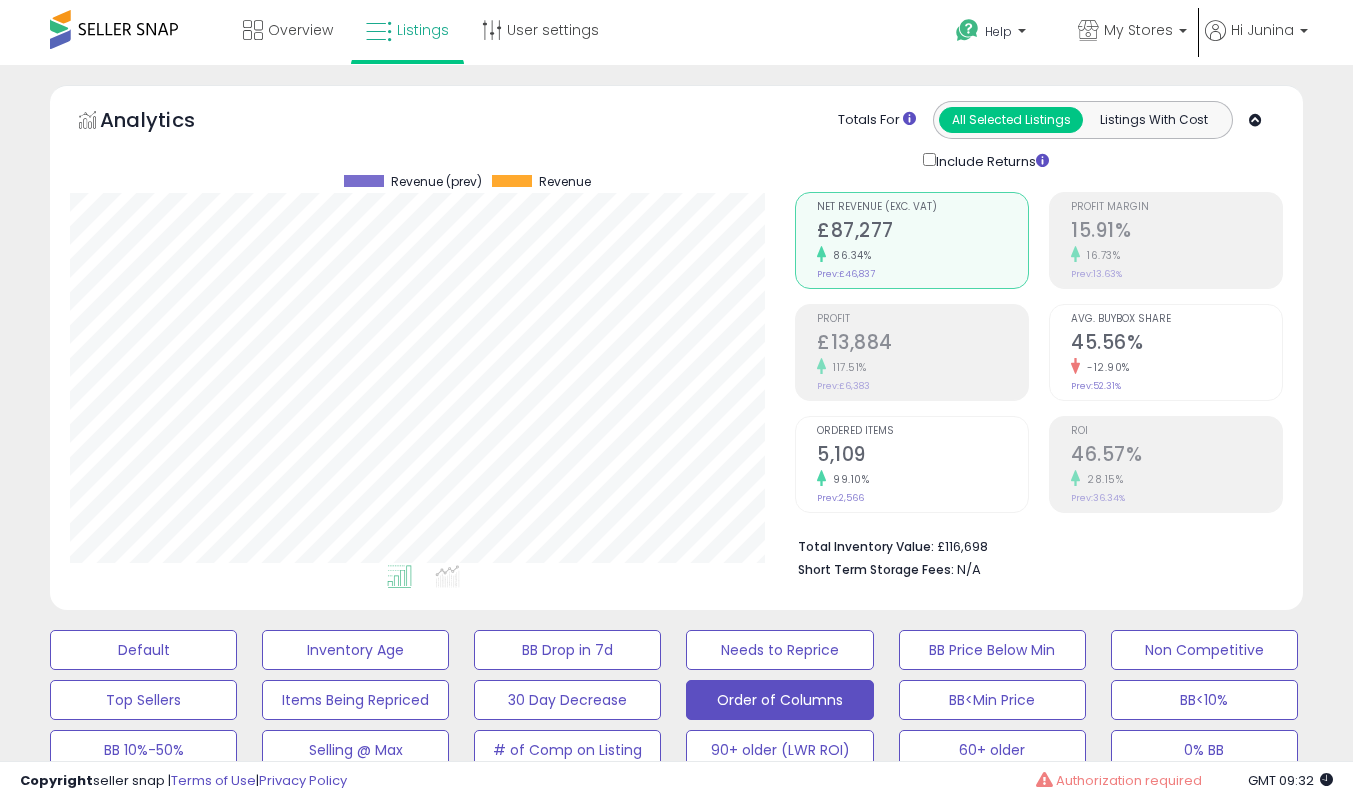 select on "**" 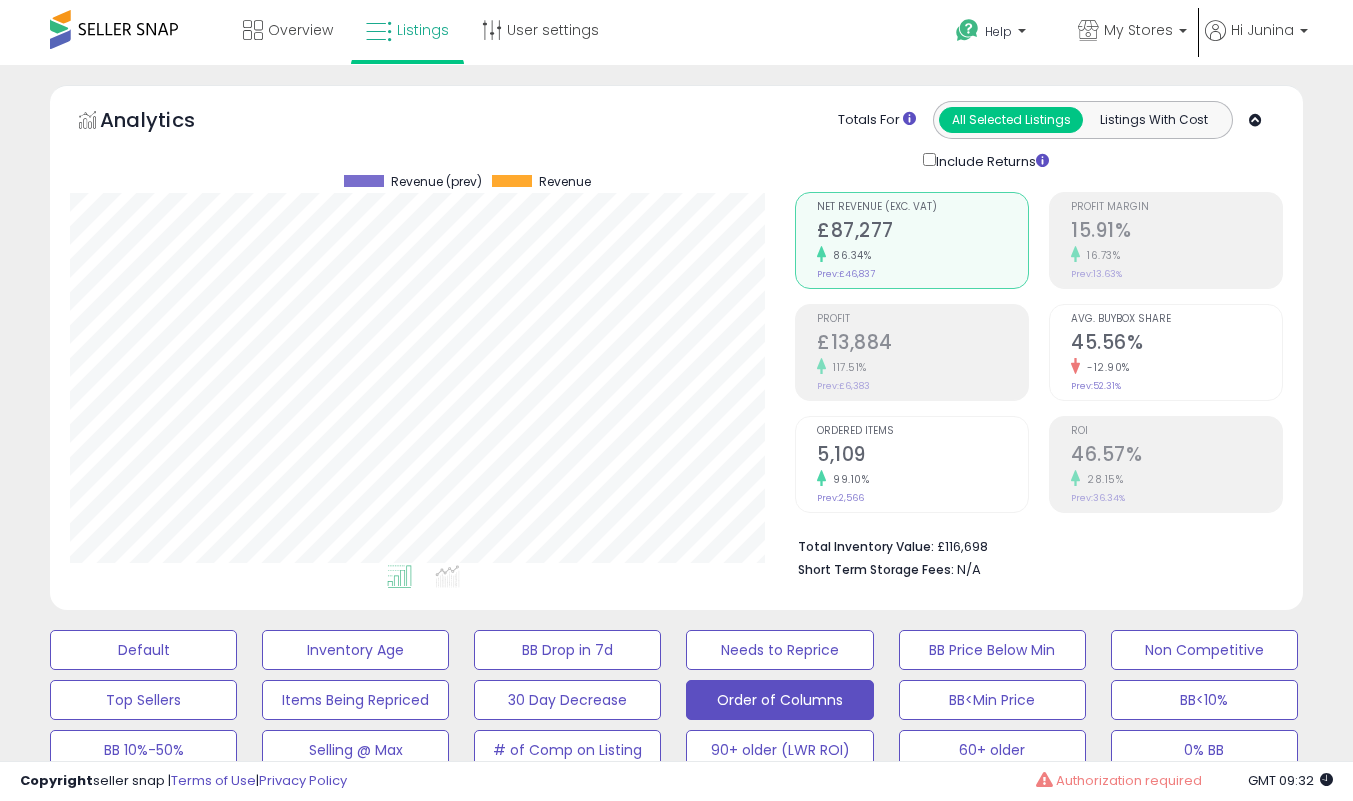 scroll, scrollTop: 5951, scrollLeft: 0, axis: vertical 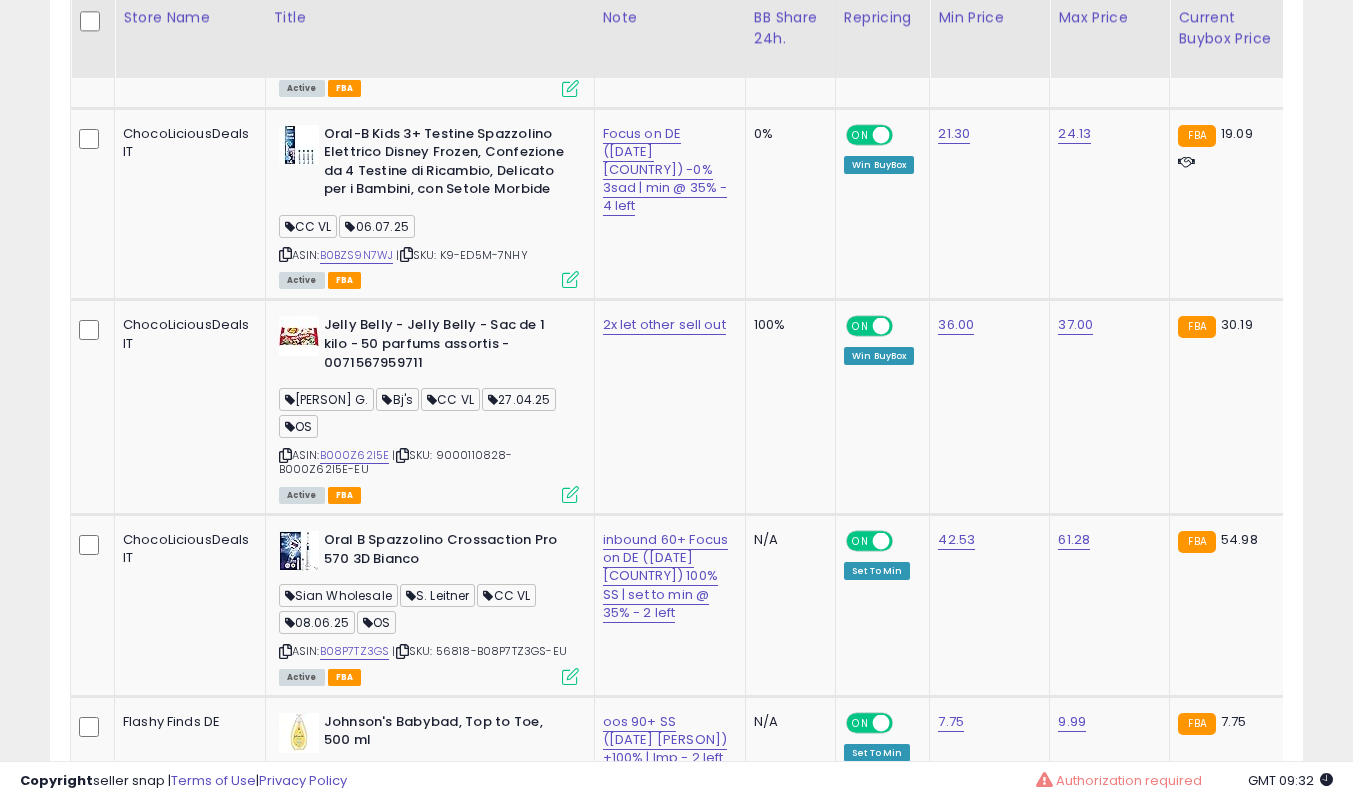 click at bounding box center [570, 494] 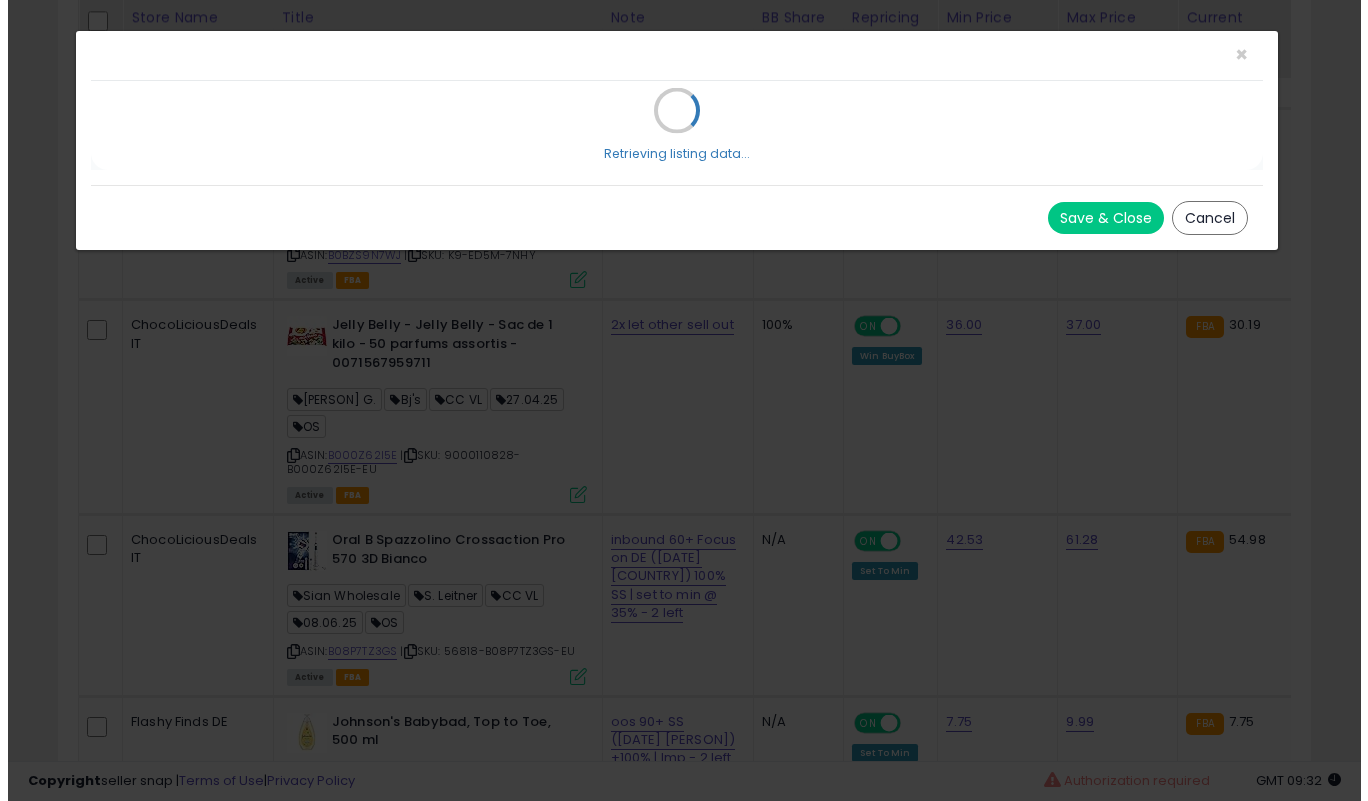 scroll, scrollTop: 999590, scrollLeft: 999266, axis: both 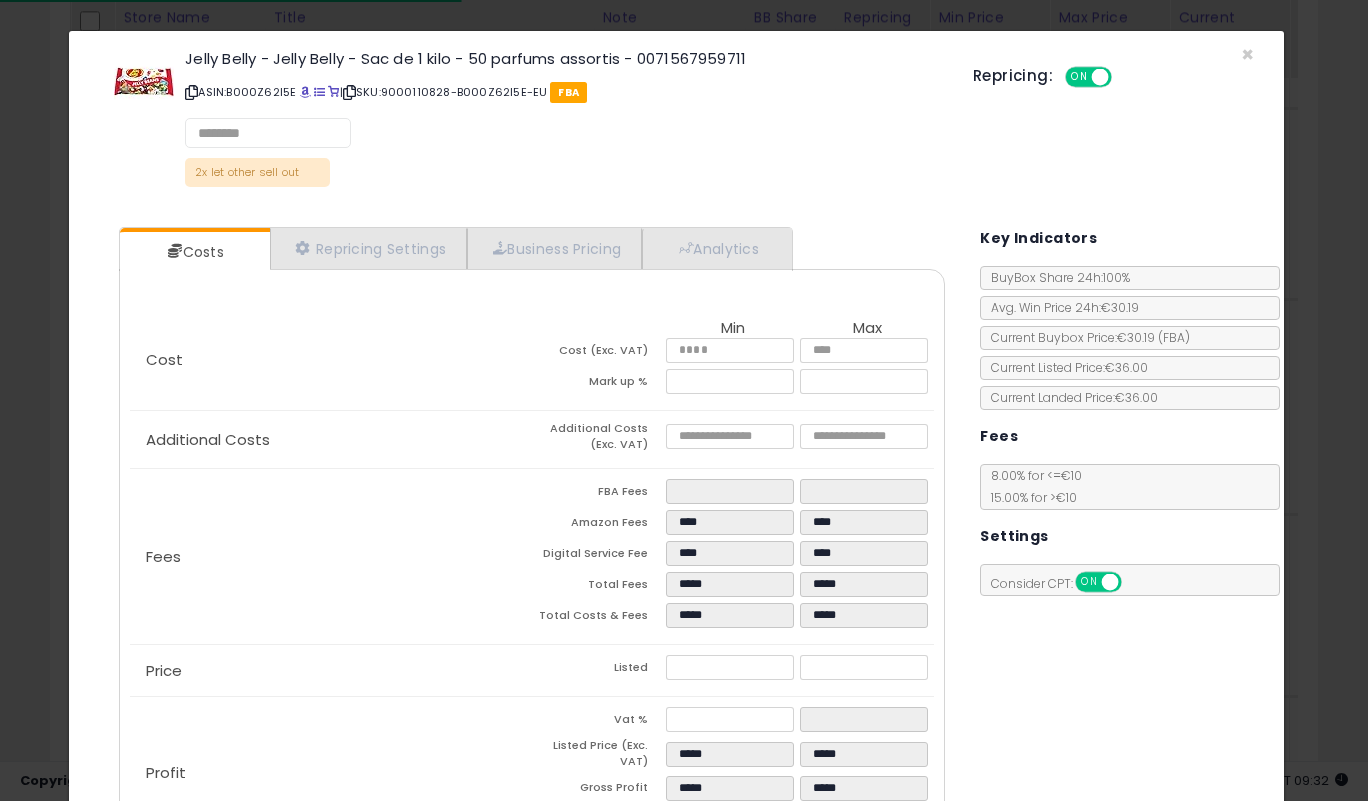 click on "Jelly Belly - Jelly Belly - Sac de 1 kilo - 50 parfums assortis - 0071567959711
ASIN:  B000Z62I5E
|
SKU:  9000110828-B000Z62I5E-EU
FBA
2x let other sell out
Repricing:
ON   OFF" at bounding box center [677, 121] 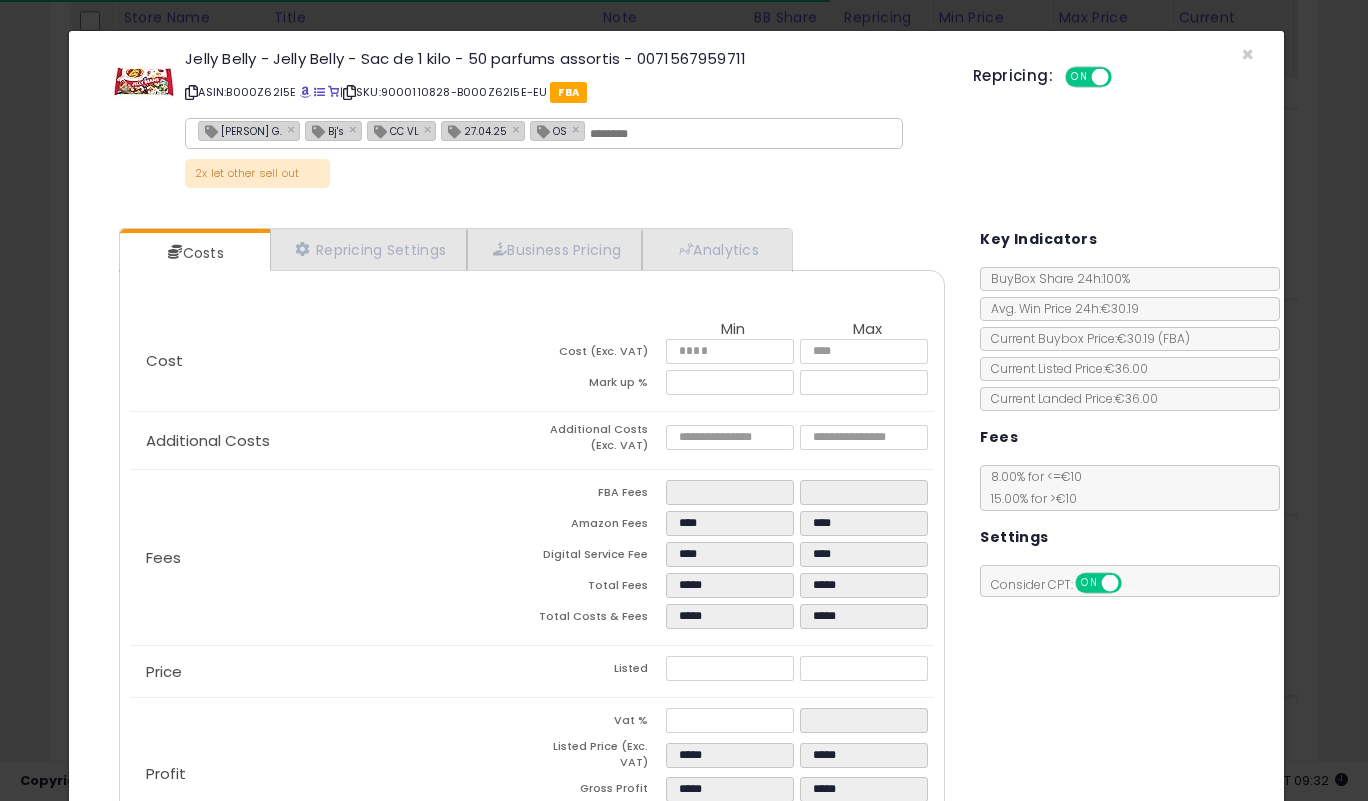 click on "Jelly Belly - Jelly Belly - Sac de 1 kilo - 50 parfums assortis - 0071567959711
ASIN:  B000Z62I5E
|
SKU:  9000110828-B000Z62I5E-EU
FBA
Harry G. × Bj's × CC VL × 27.04.25 × OS ×
2x let other sell out
Repricing:
ON   OFF" at bounding box center (677, 122) 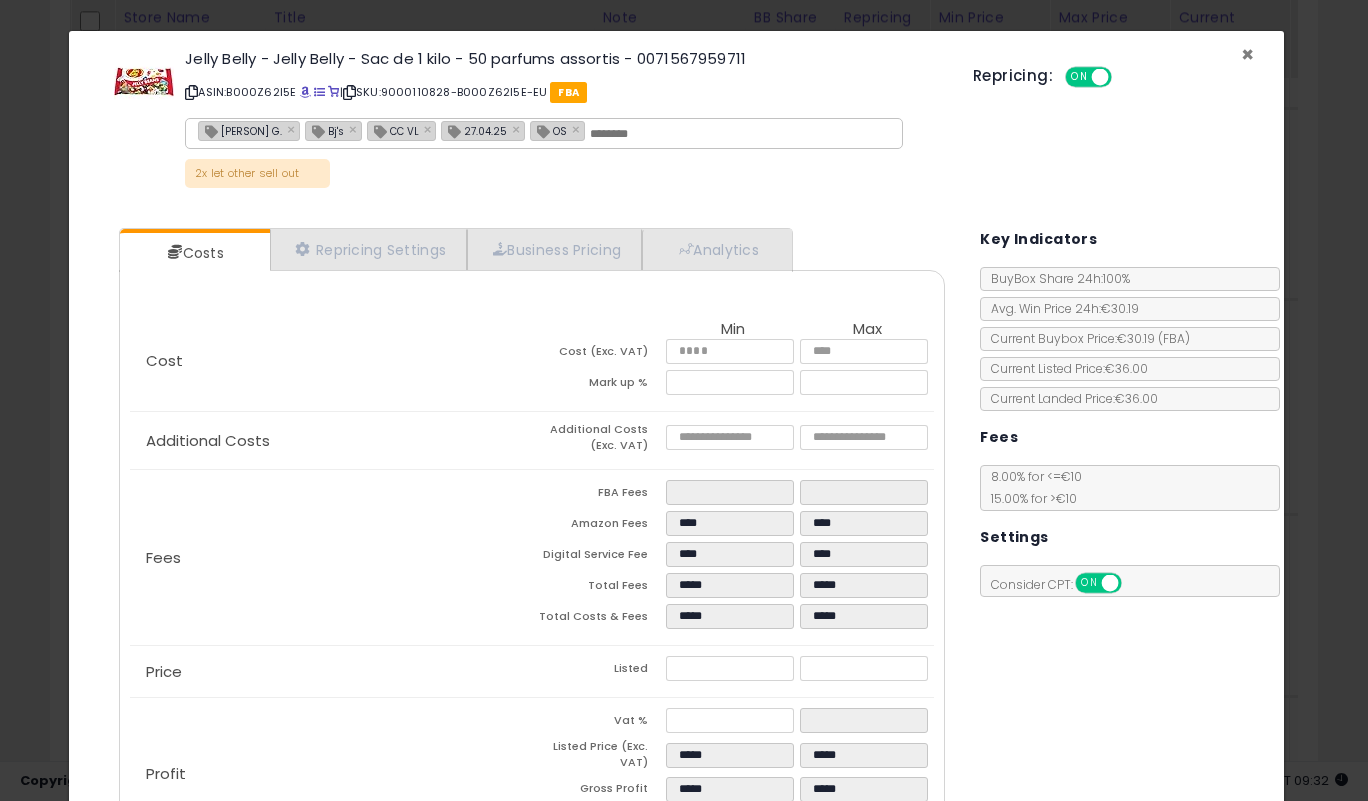 click on "×" at bounding box center [1247, 54] 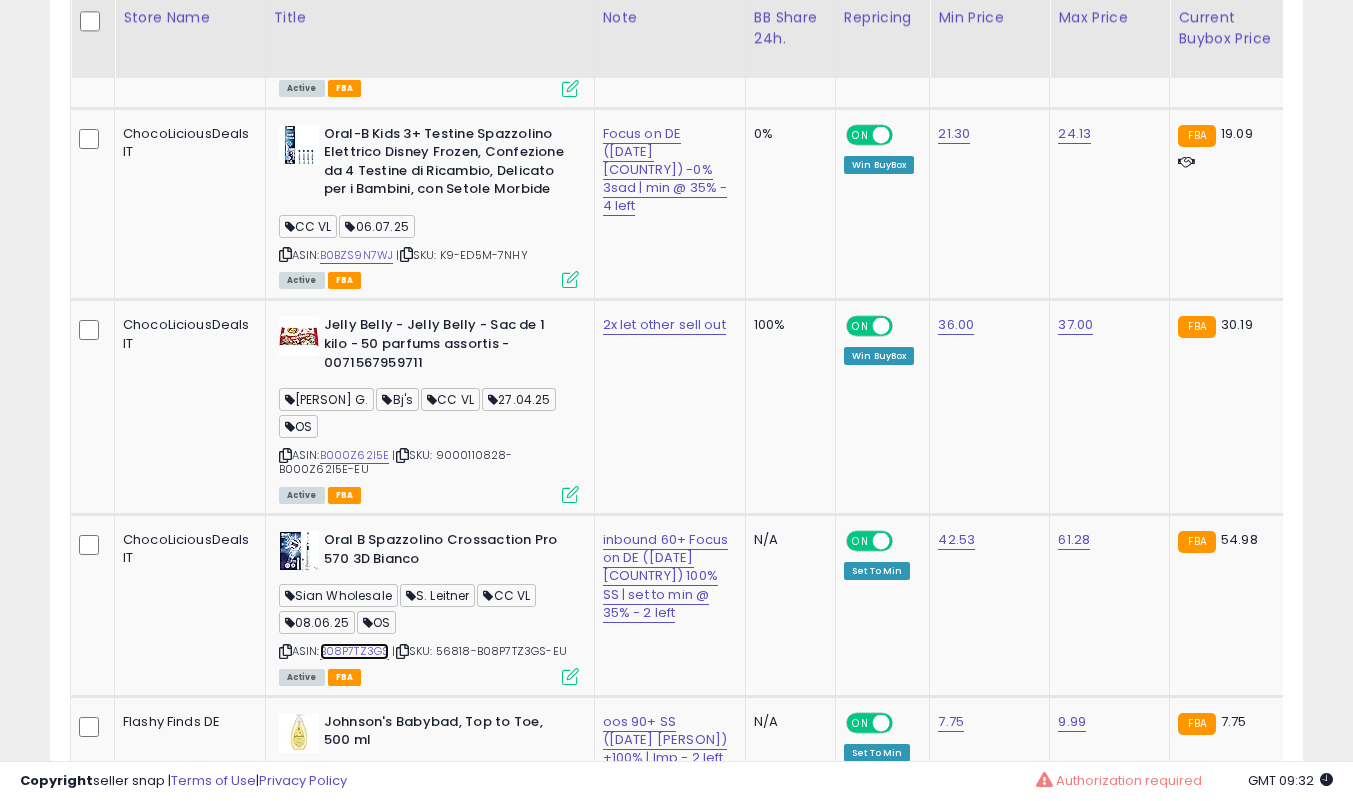 scroll, scrollTop: 410, scrollLeft: 725, axis: both 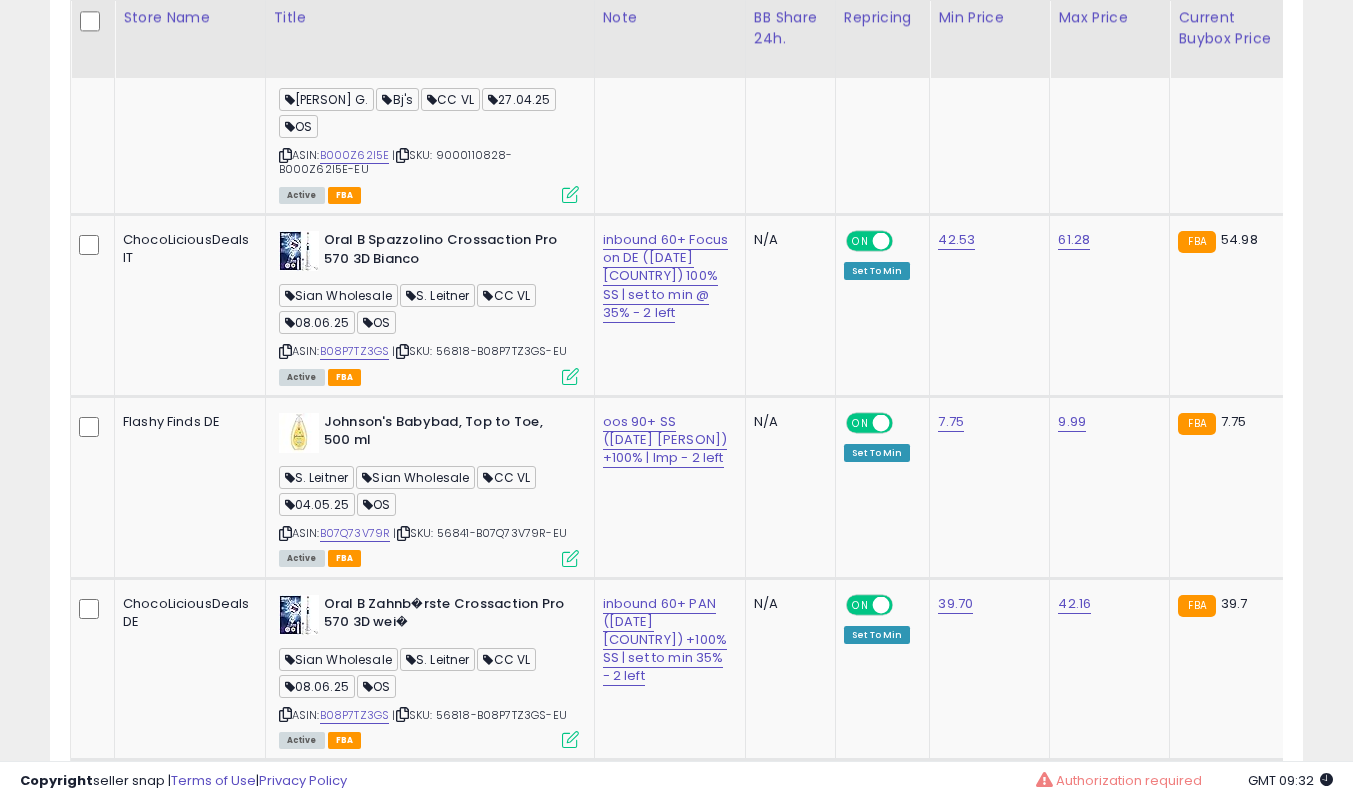 click at bounding box center (570, 558) 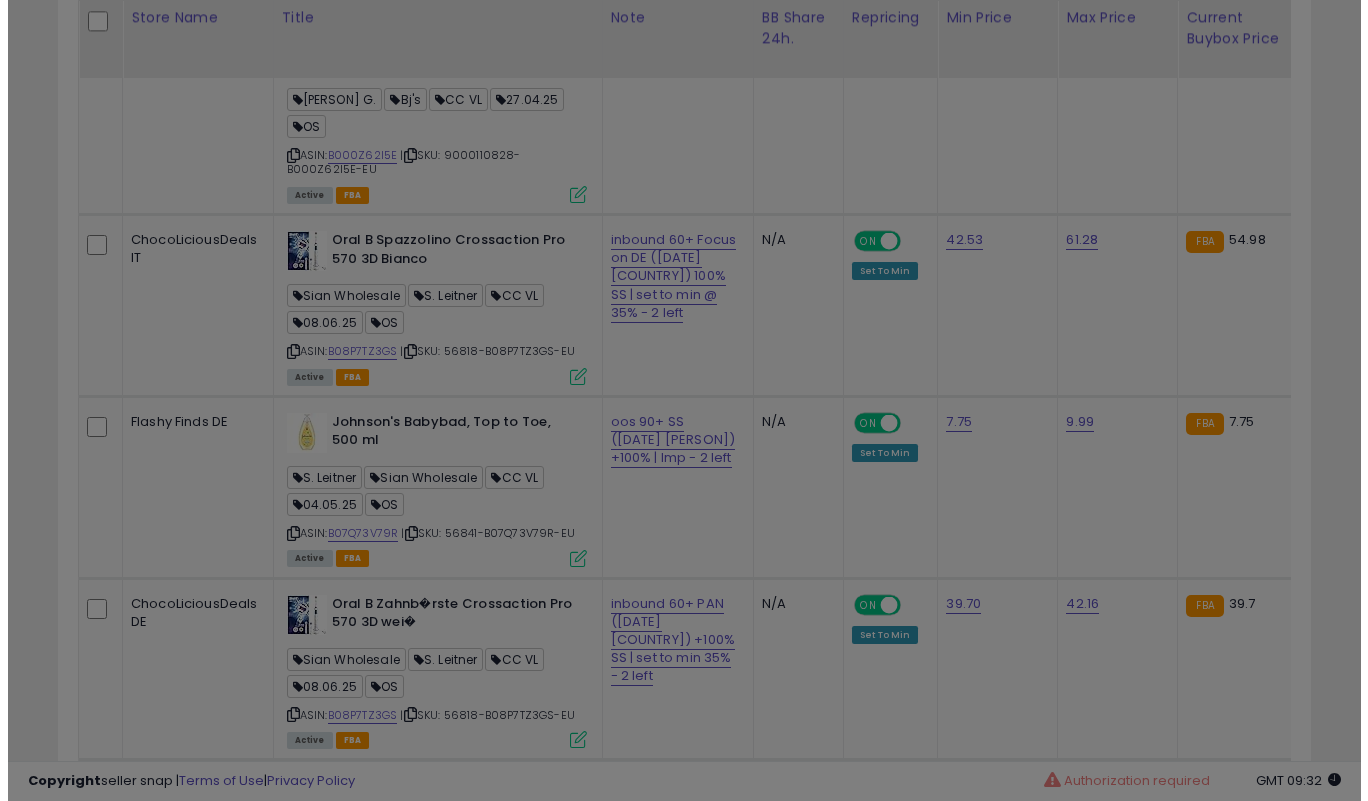 scroll, scrollTop: 999590, scrollLeft: 999266, axis: both 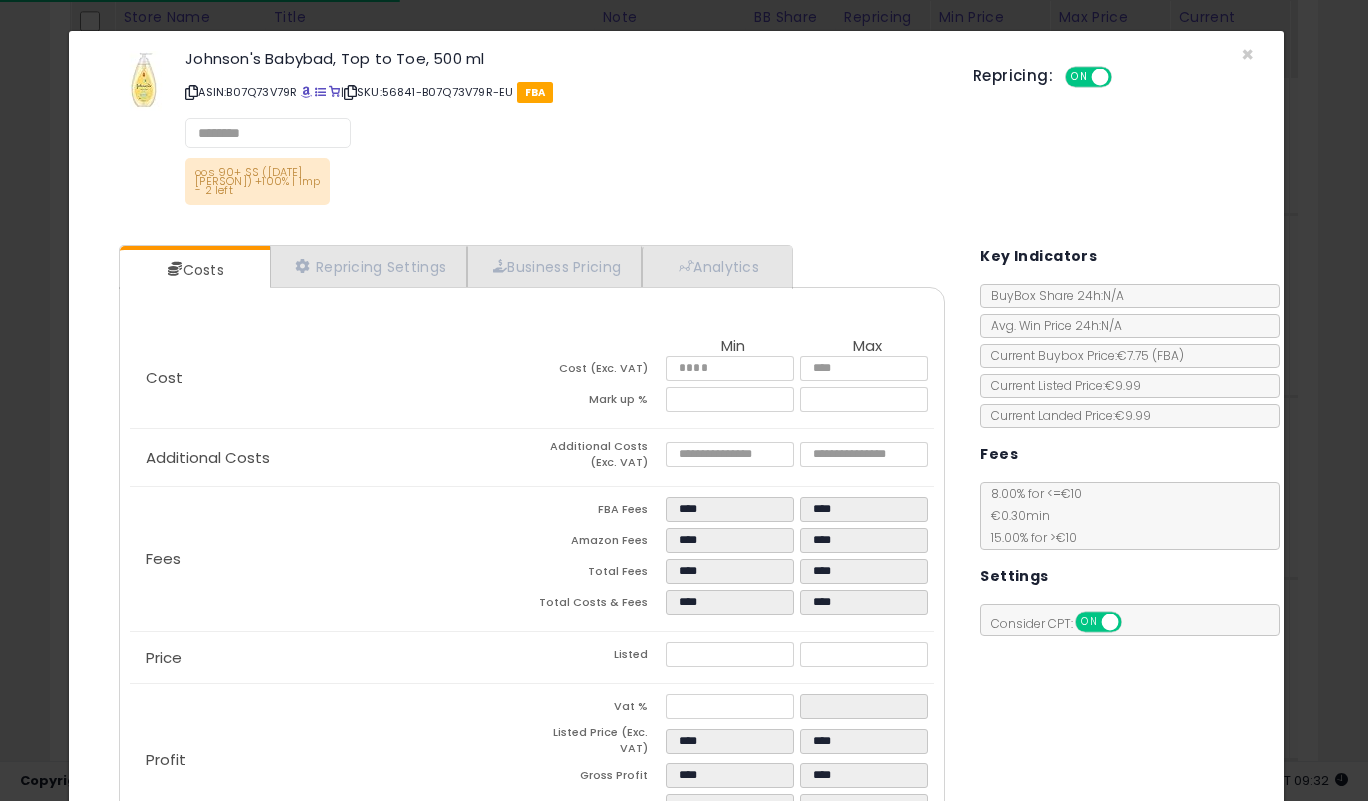 click on "oos 90+ SS ([DATE] [PERSON]) +100% | lmp - 2 left" at bounding box center (677, 130) 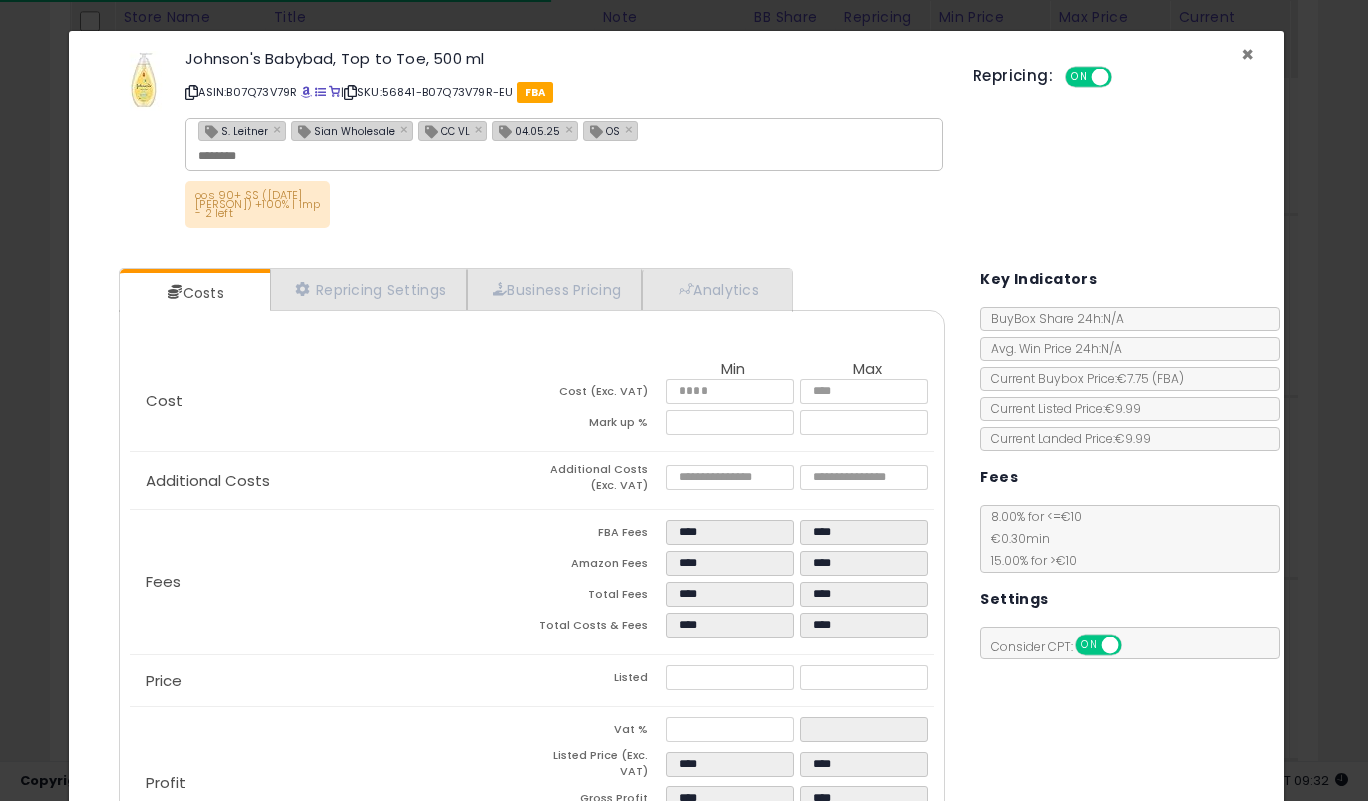 click on "×" at bounding box center (1247, 54) 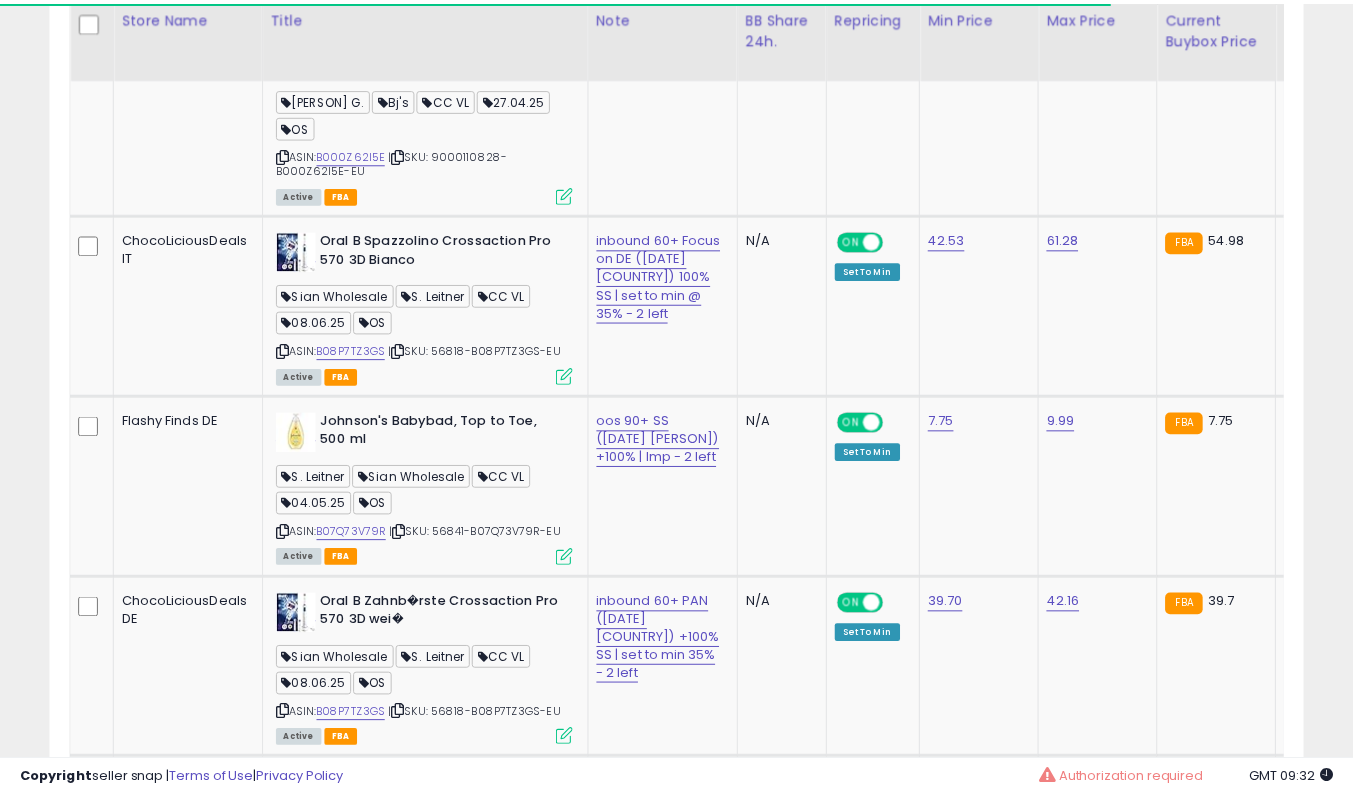 scroll, scrollTop: 410, scrollLeft: 725, axis: both 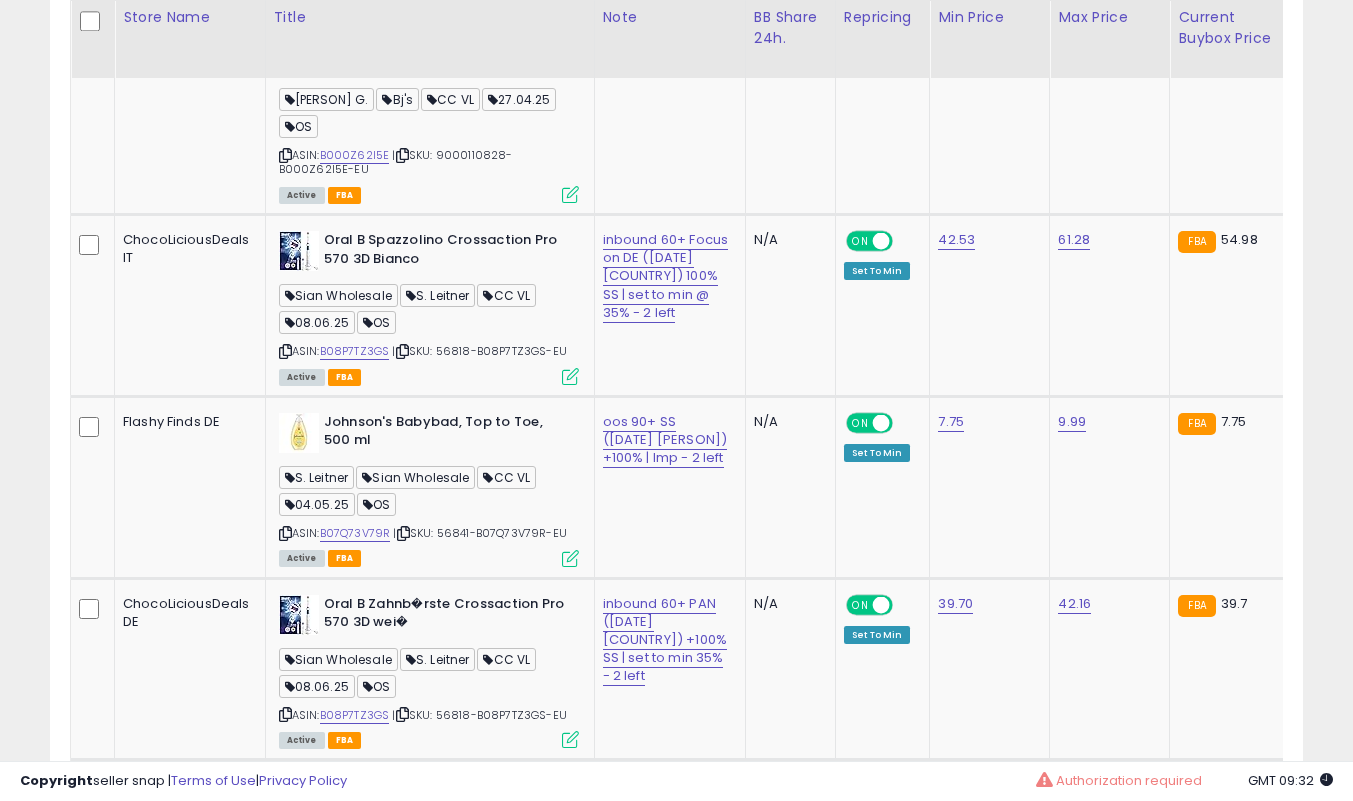 click on "**********" at bounding box center [676, -2534] 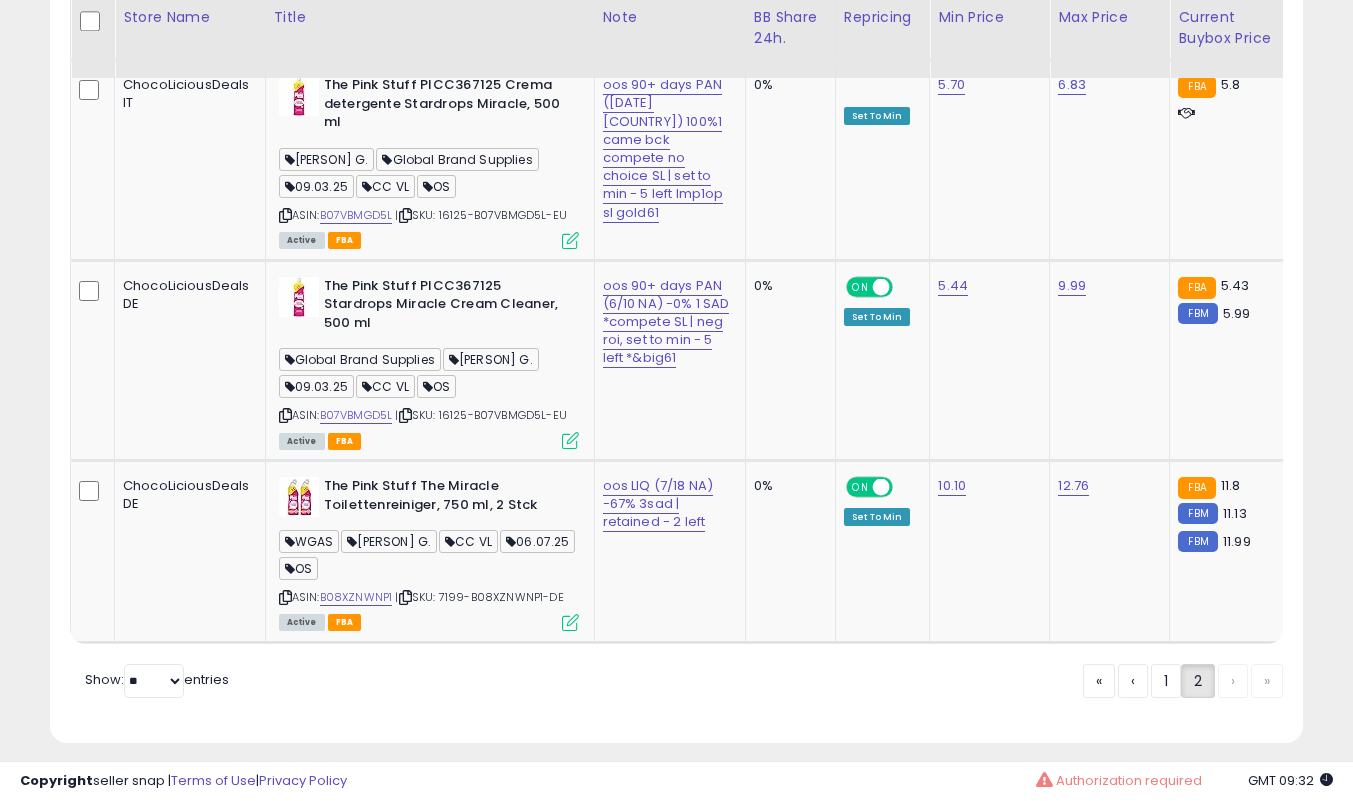 drag, startPoint x: 1157, startPoint y: 674, endPoint x: 690, endPoint y: 574, distance: 477.58664 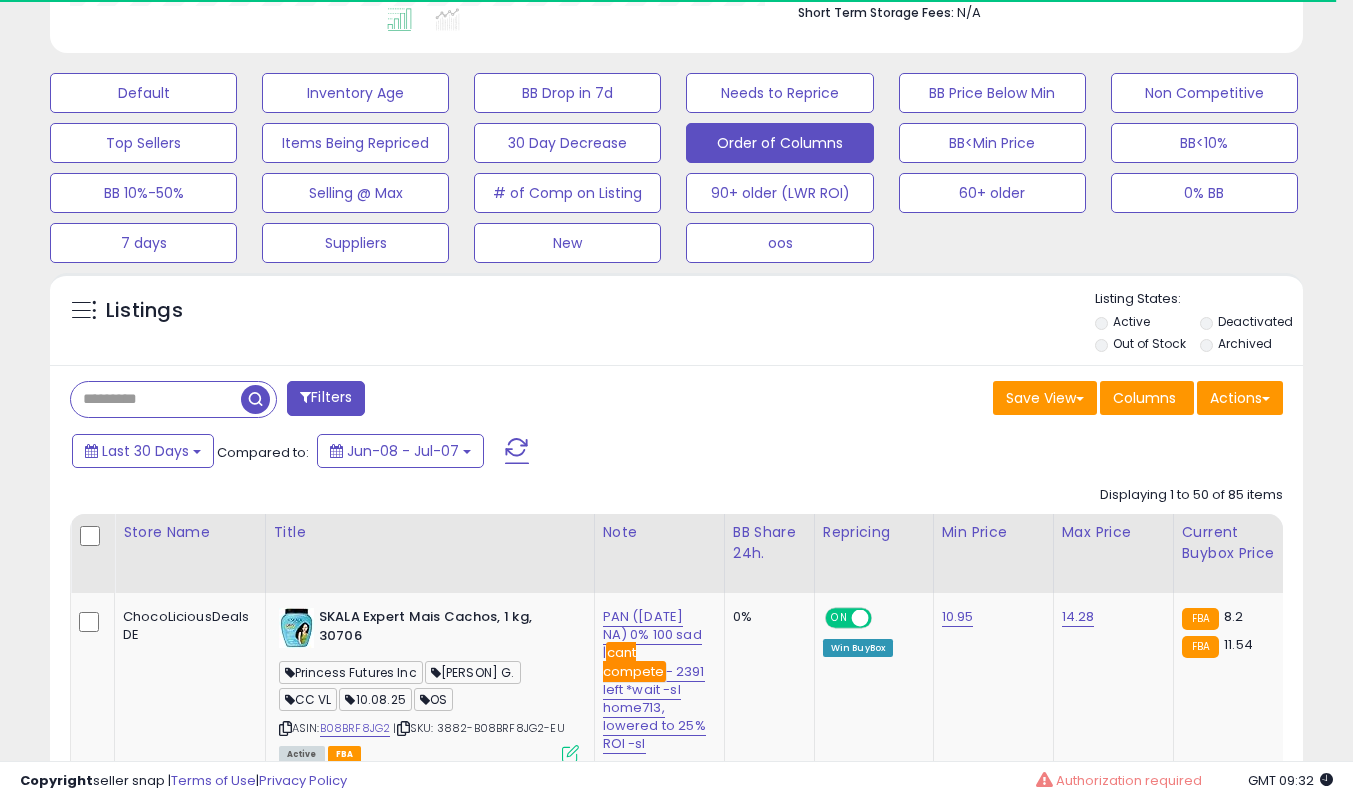 scroll, scrollTop: 1039, scrollLeft: 0, axis: vertical 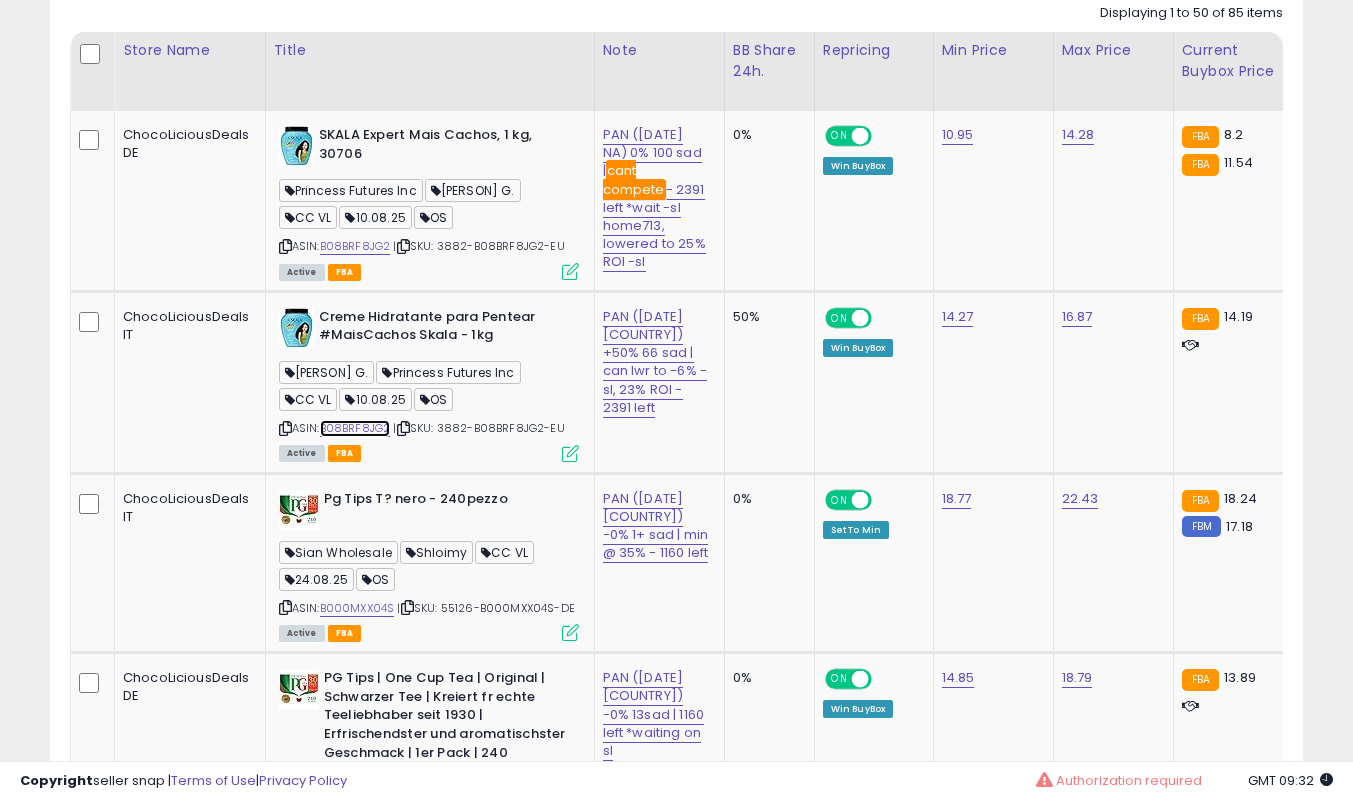 click on "B08BRF8JG2" at bounding box center [355, 428] 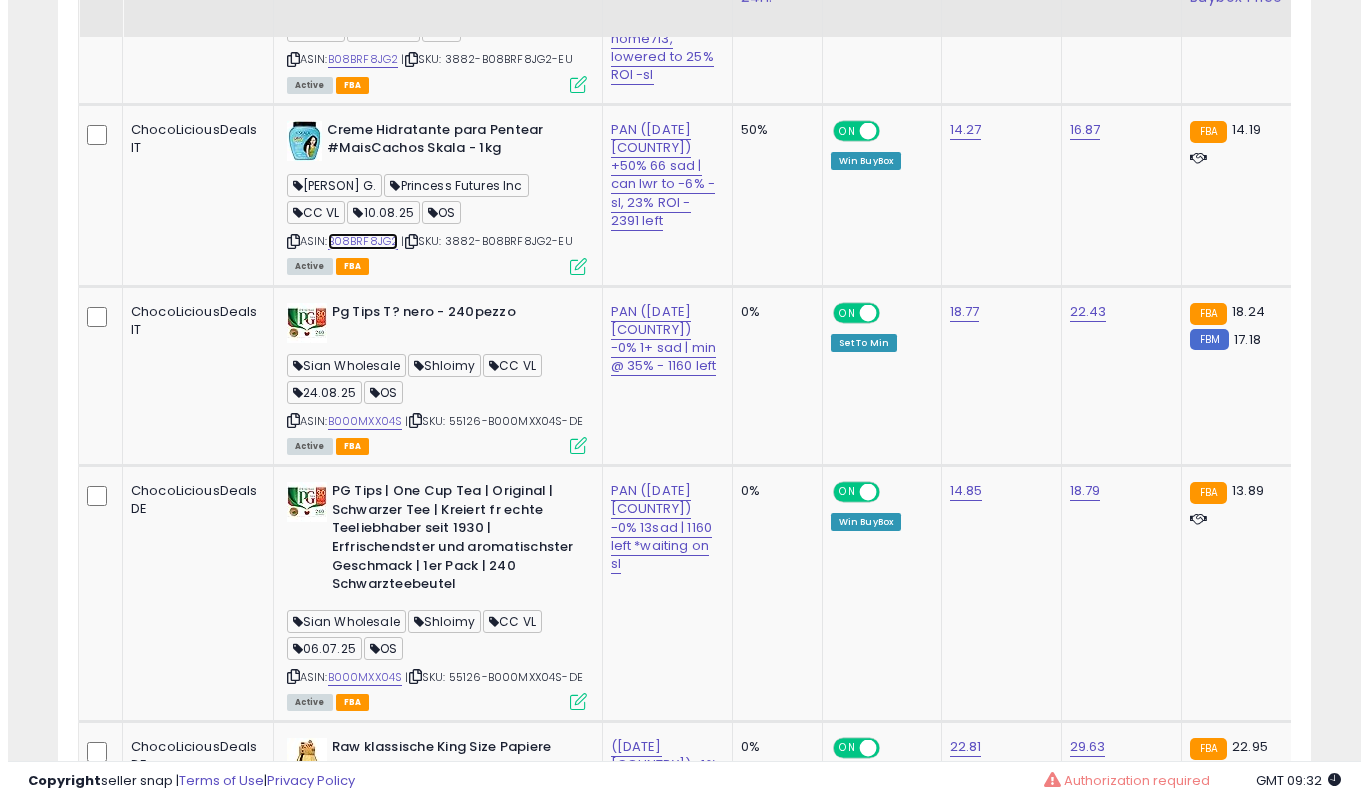 scroll, scrollTop: 1239, scrollLeft: 0, axis: vertical 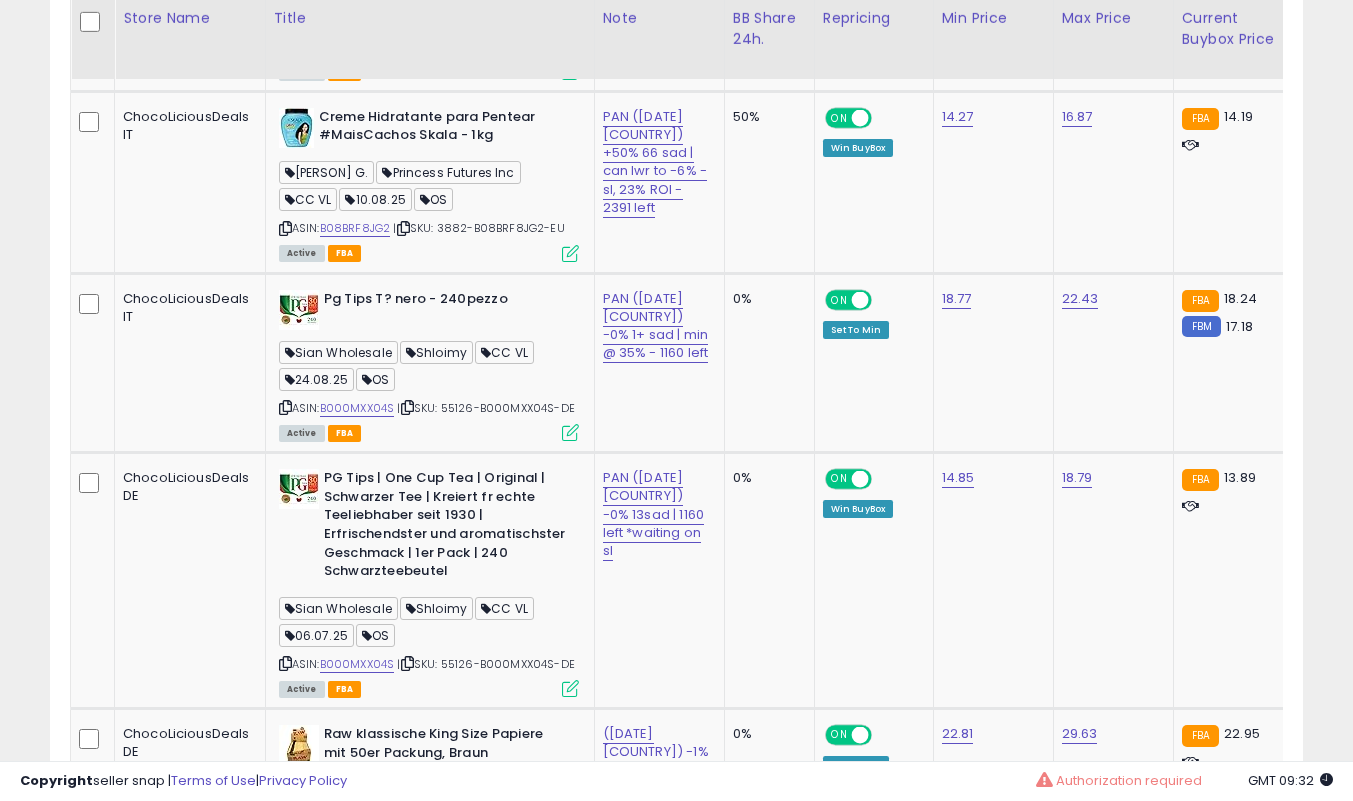 click at bounding box center [570, 432] 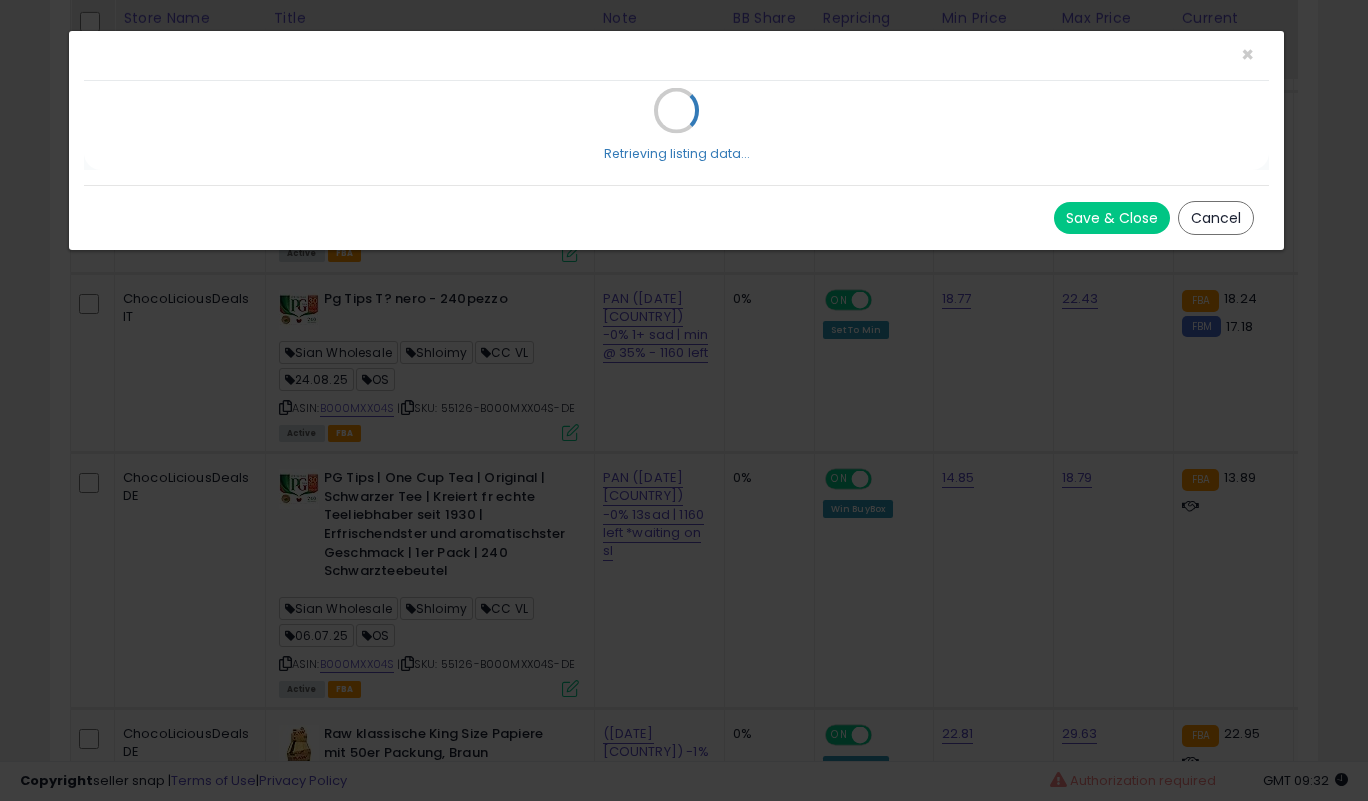 scroll, scrollTop: 999590, scrollLeft: 999266, axis: both 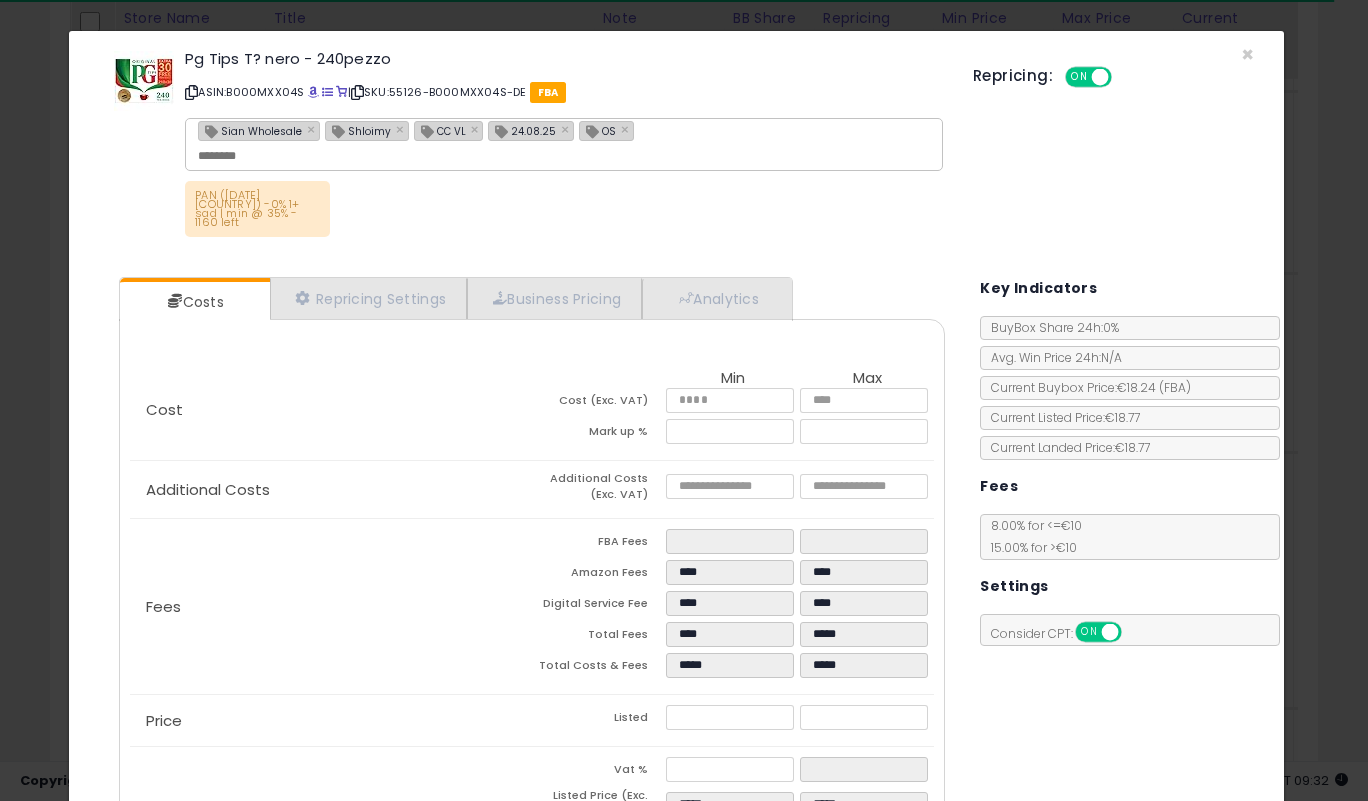 click on "PAN ([DATE] [COUNTRY]) -0% 1+ sad | min @ 35% - 1160 left" at bounding box center [564, 214] 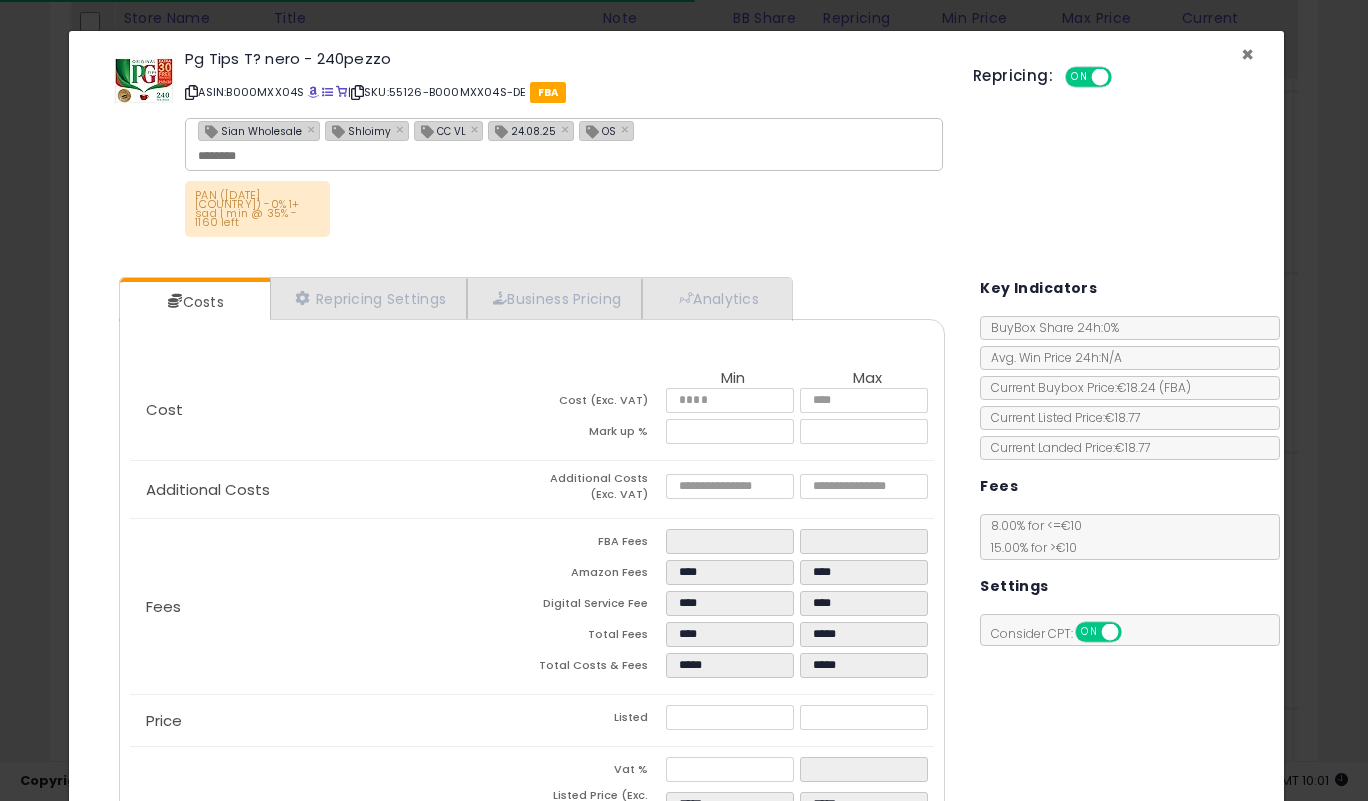 click on "×" at bounding box center [1247, 54] 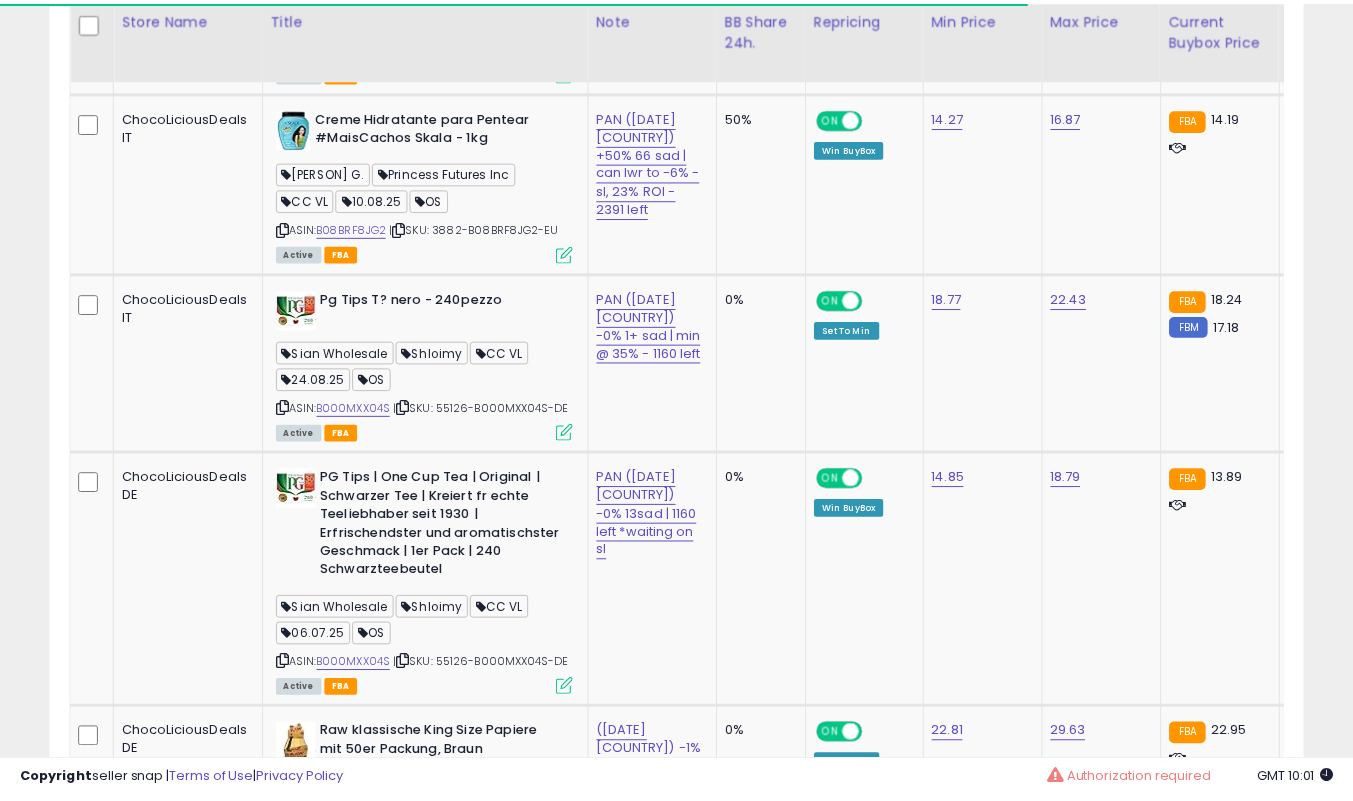 scroll, scrollTop: 368, scrollLeft: 0, axis: vertical 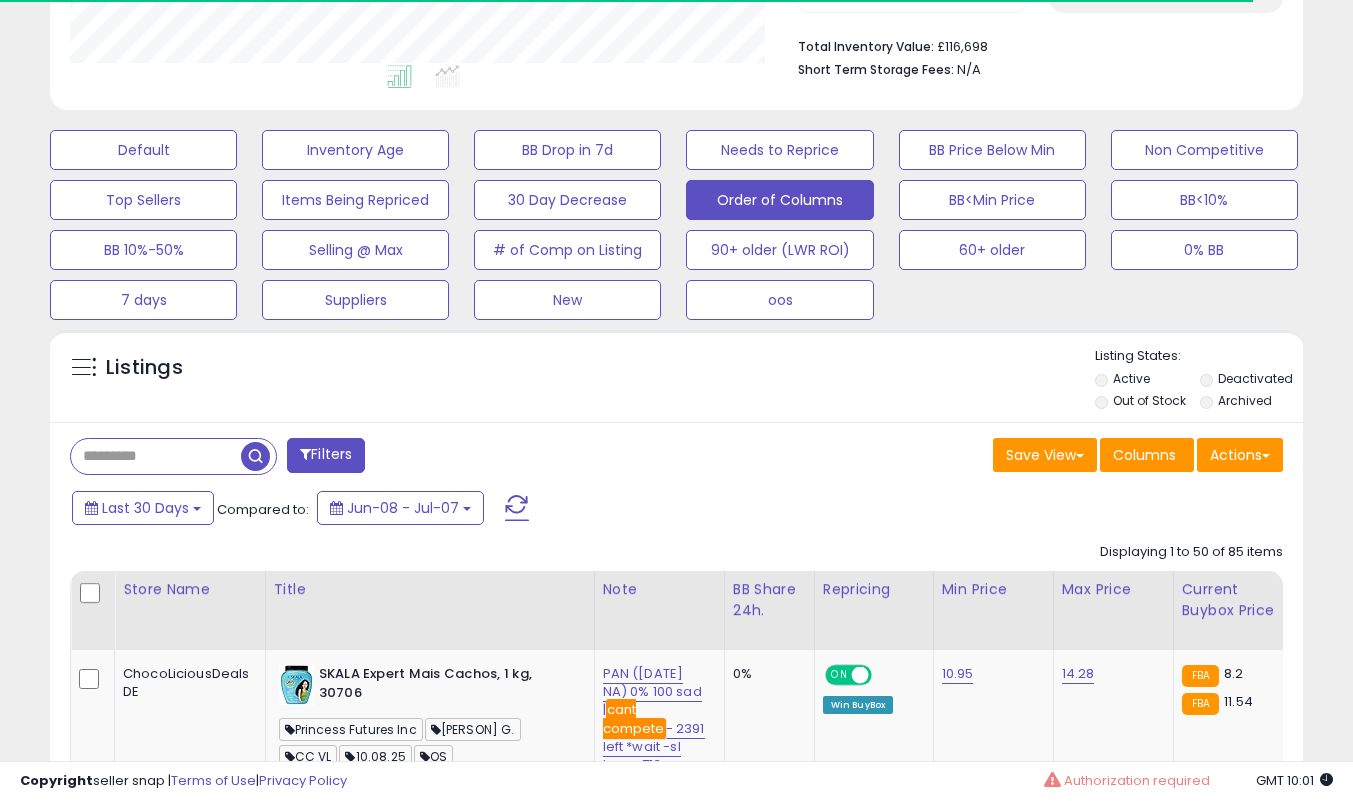 click at bounding box center [156, 456] 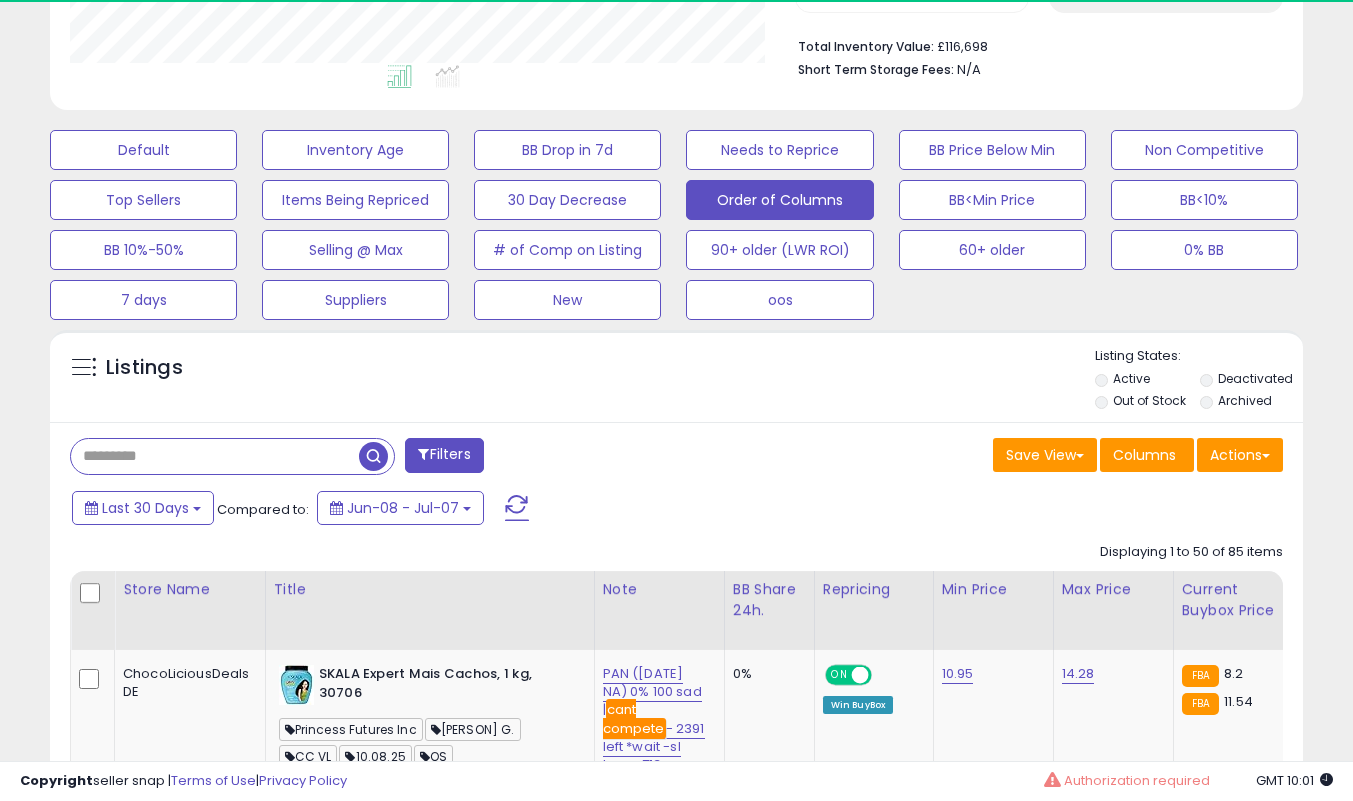 click at bounding box center [215, 456] 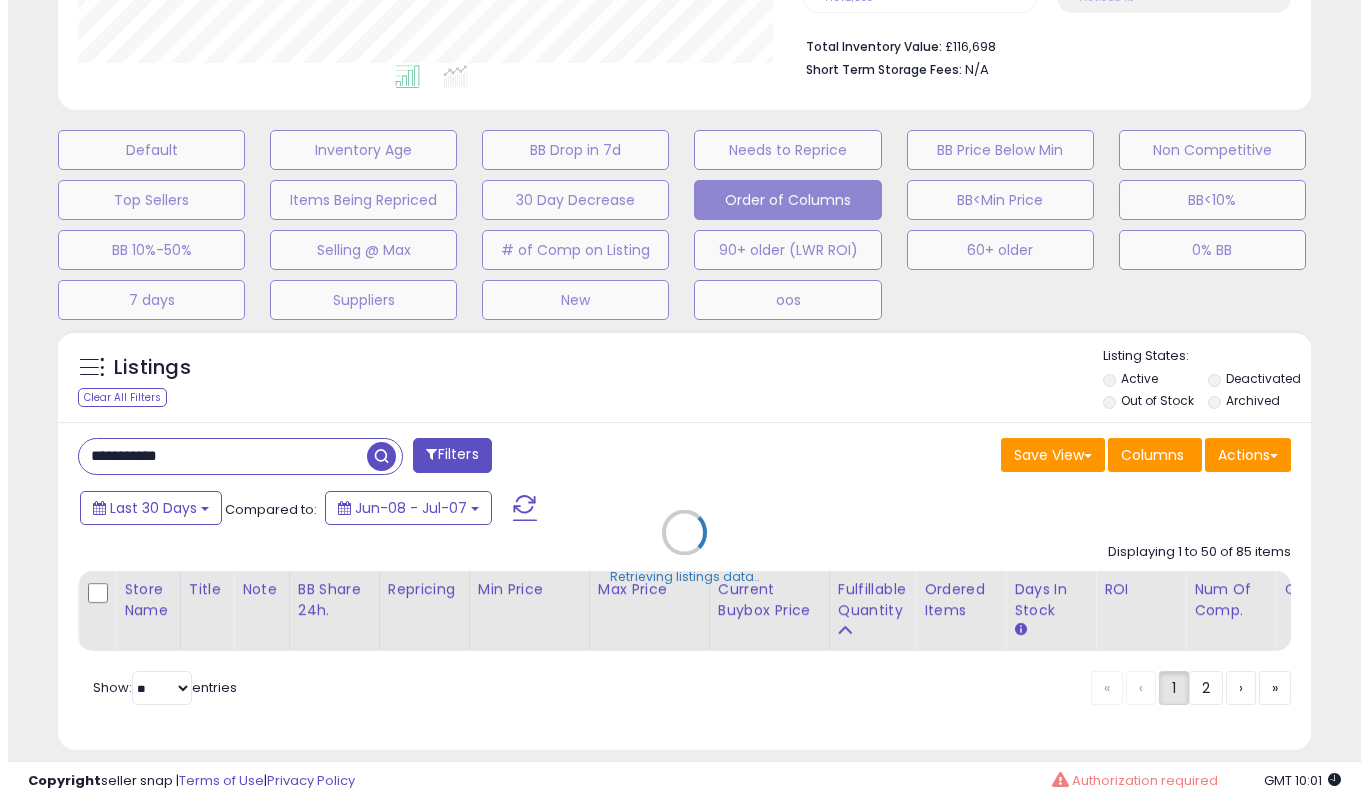 scroll, scrollTop: 999590, scrollLeft: 999266, axis: both 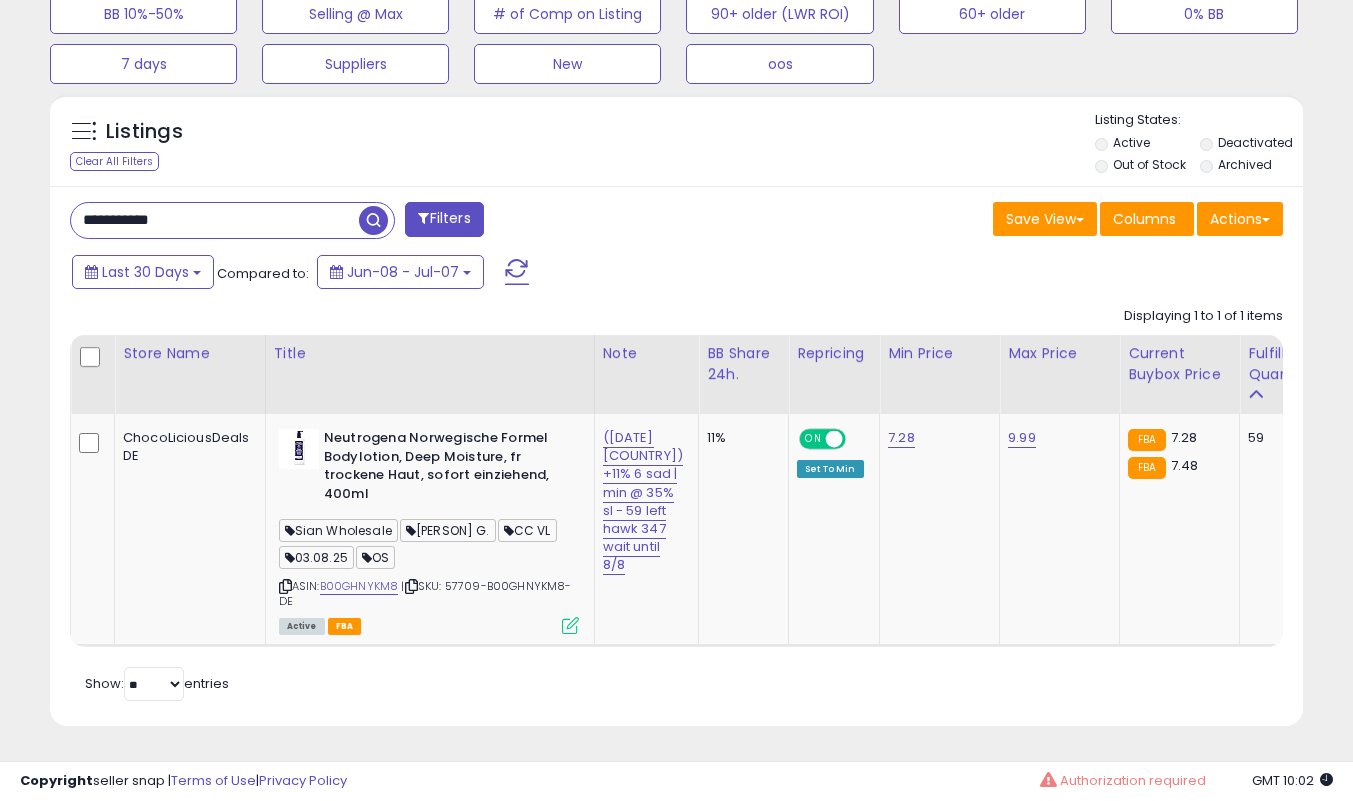 click on "**********" at bounding box center [215, 220] 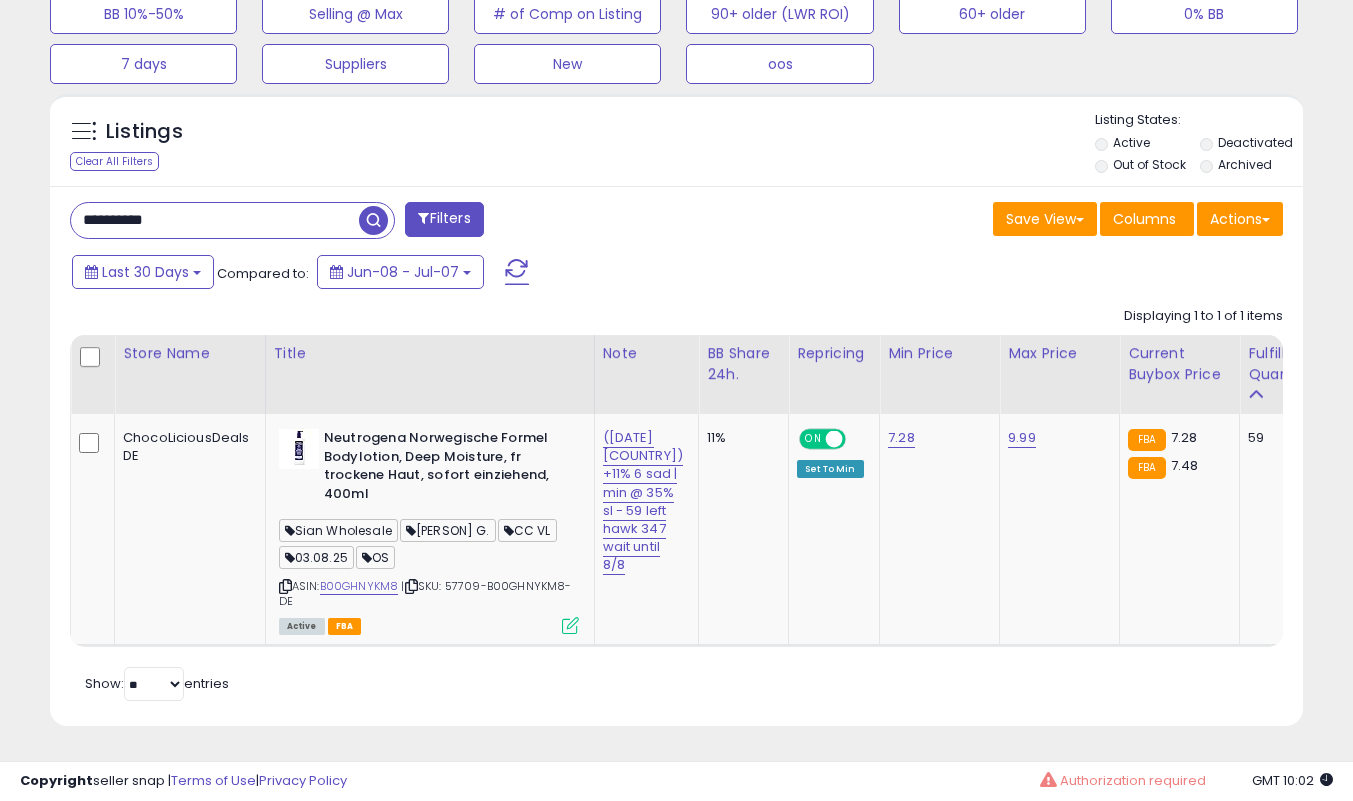 type on "**********" 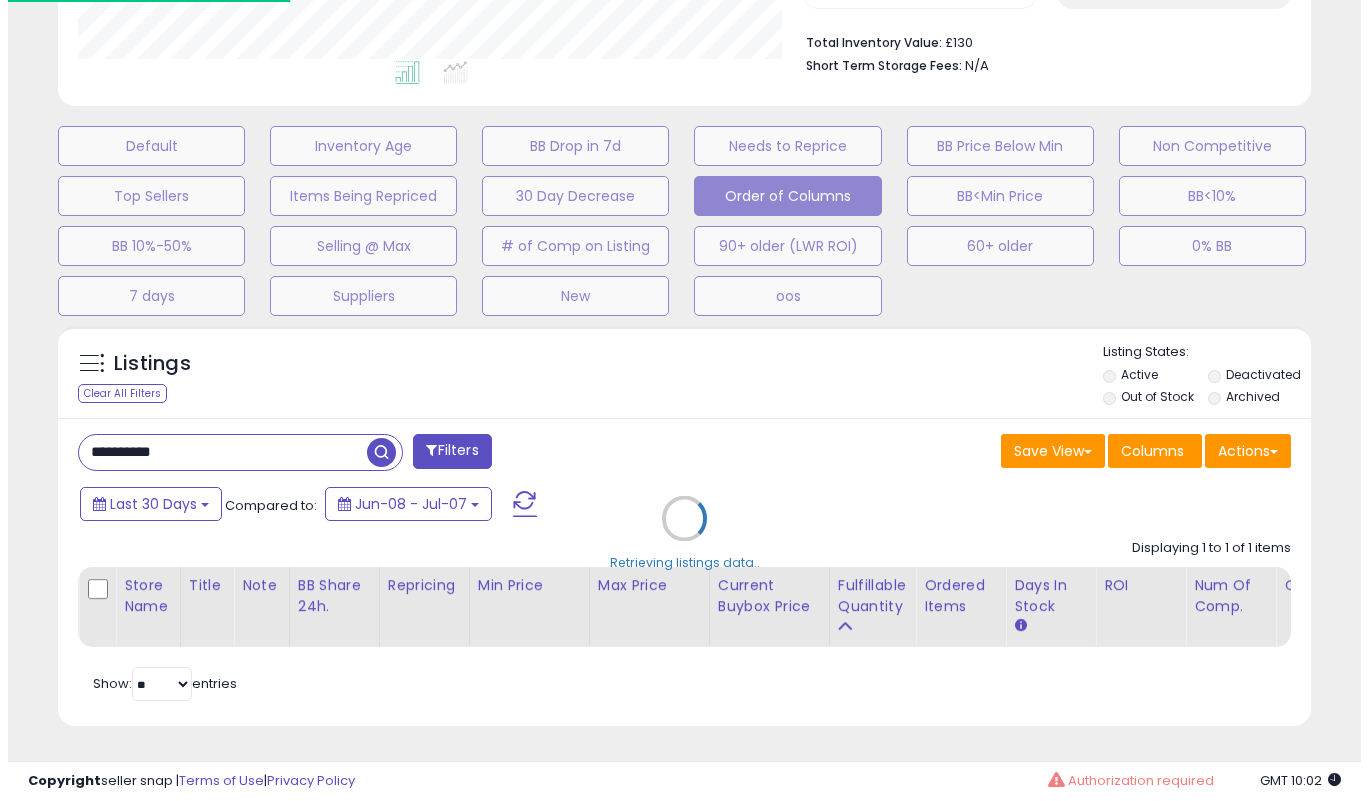 scroll, scrollTop: 519, scrollLeft: 0, axis: vertical 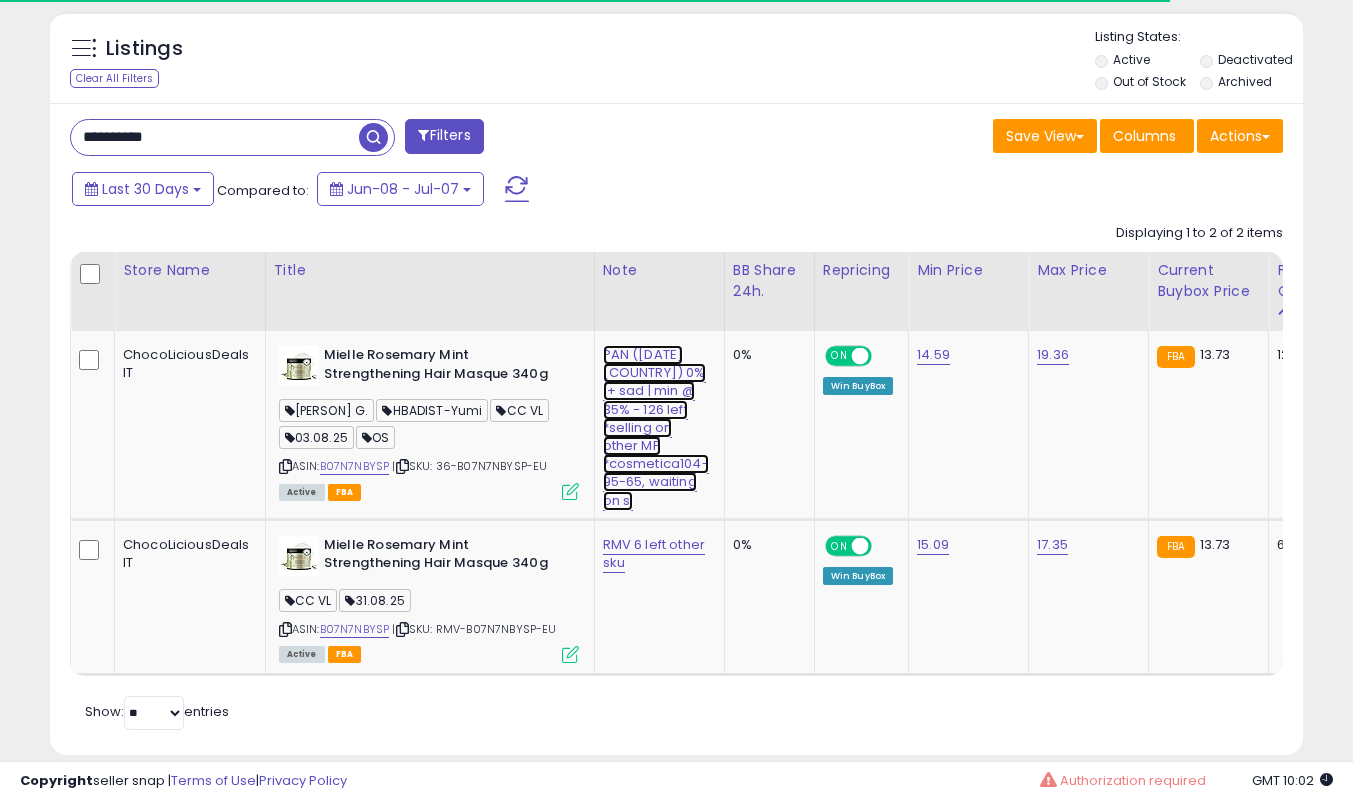 click on "PAN ([DATE] [COUNTRY]) 0% 1+ sad | min @ 35% - 126 left *selling on other MP *cosmetica104-95-65, waiting on sl" at bounding box center (656, 428) 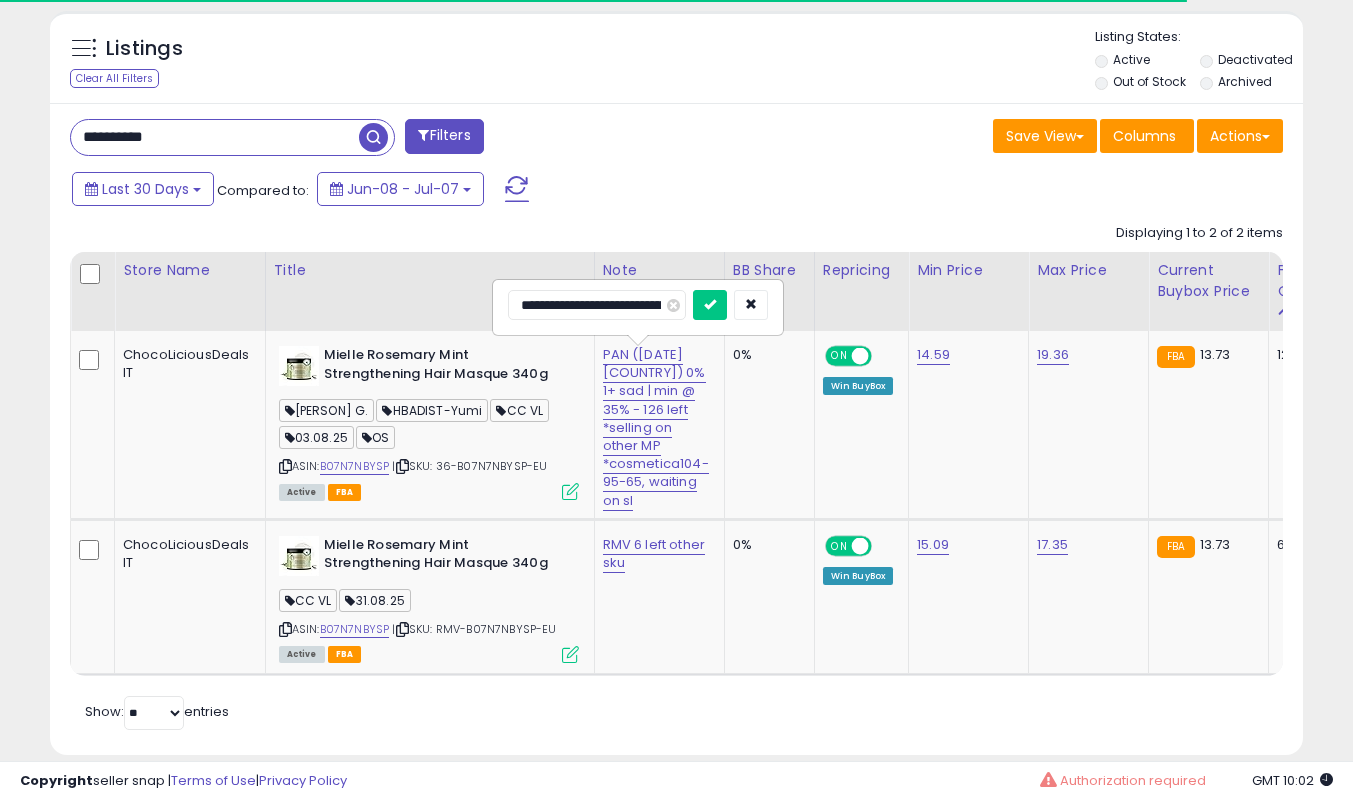 scroll, scrollTop: 0, scrollLeft: 501, axis: horizontal 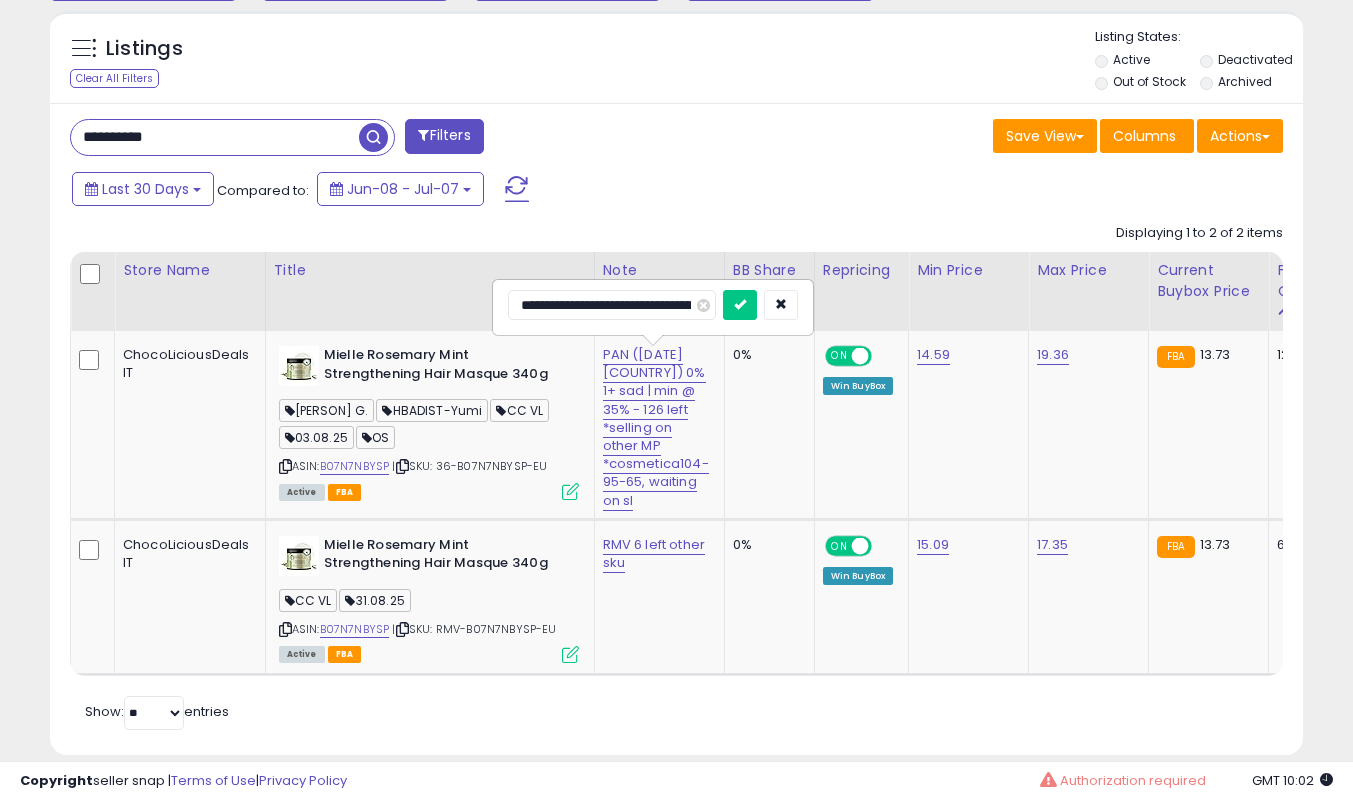 click at bounding box center [570, 491] 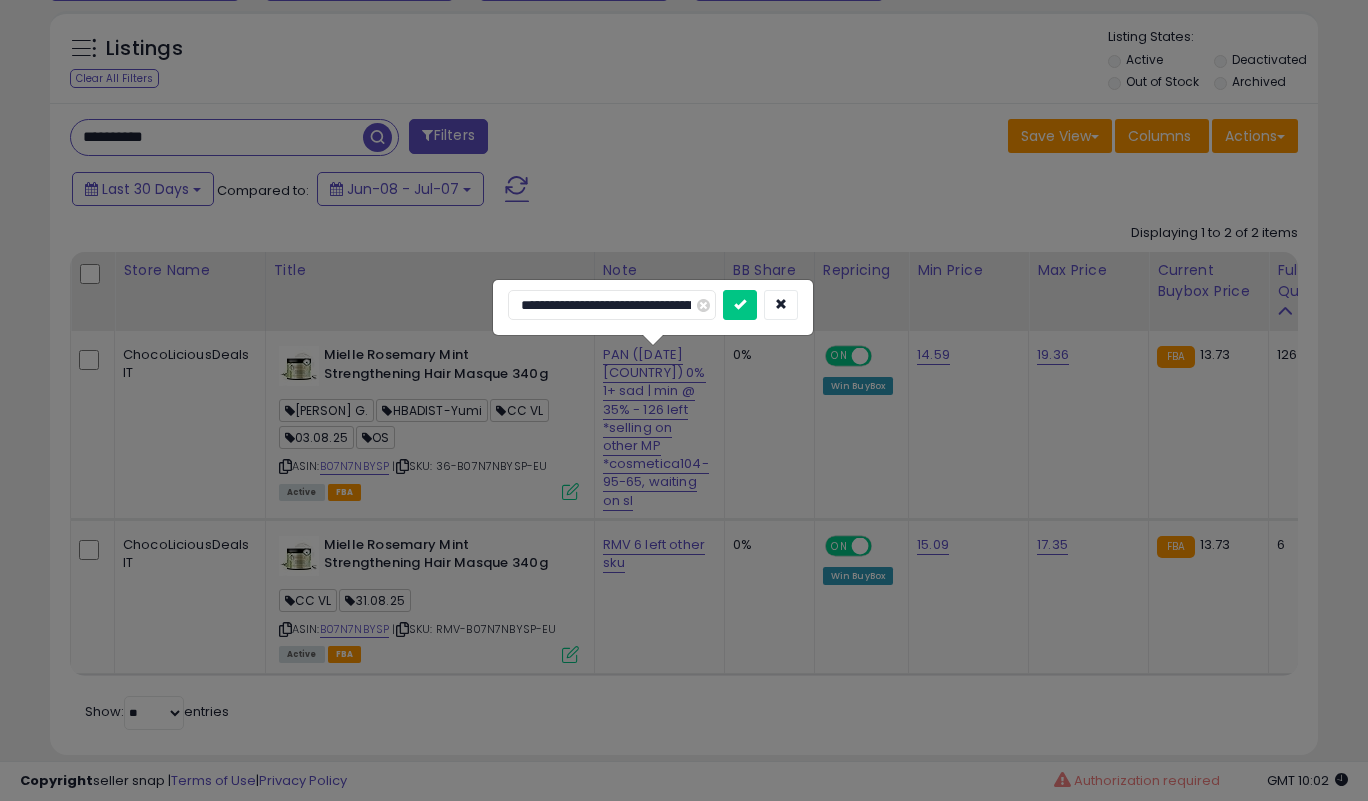scroll, scrollTop: 999590, scrollLeft: 999266, axis: both 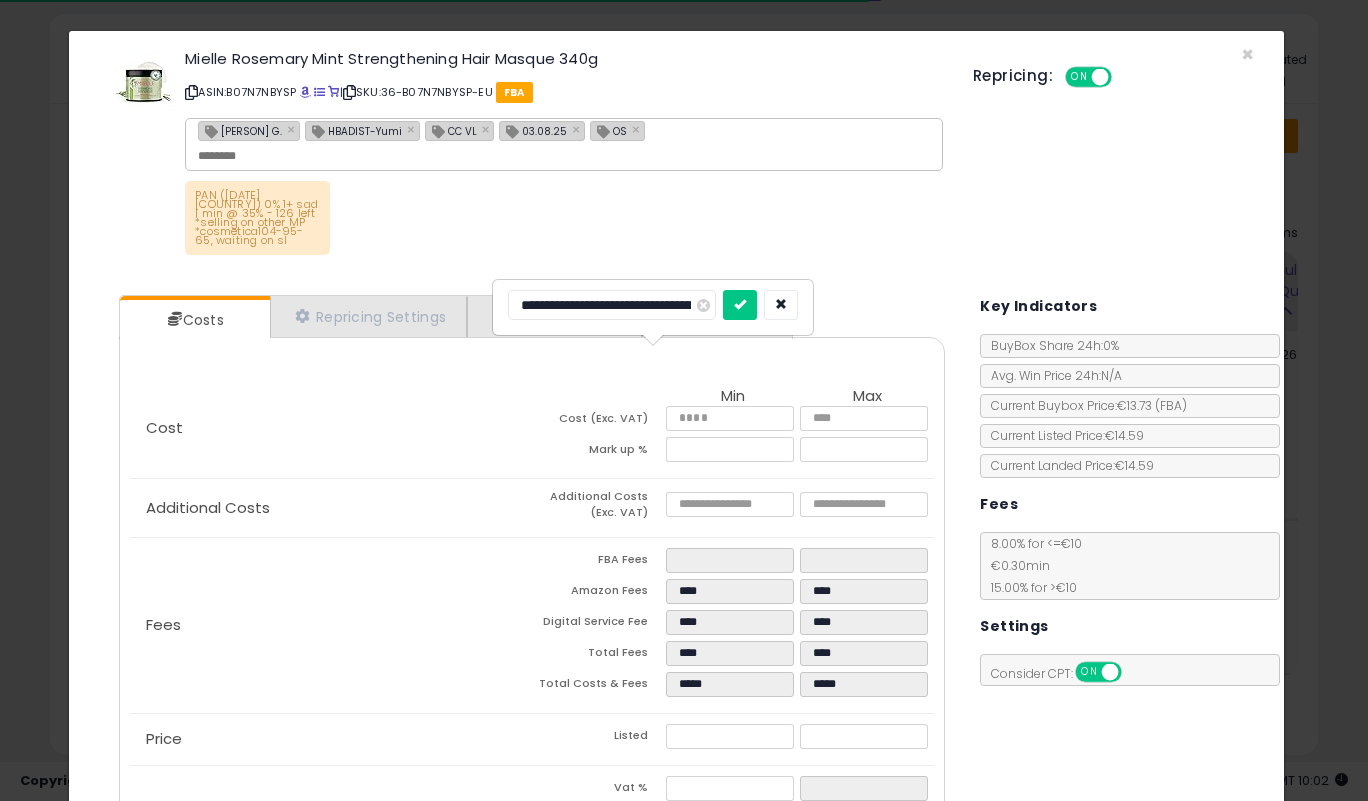 click at bounding box center [781, 305] 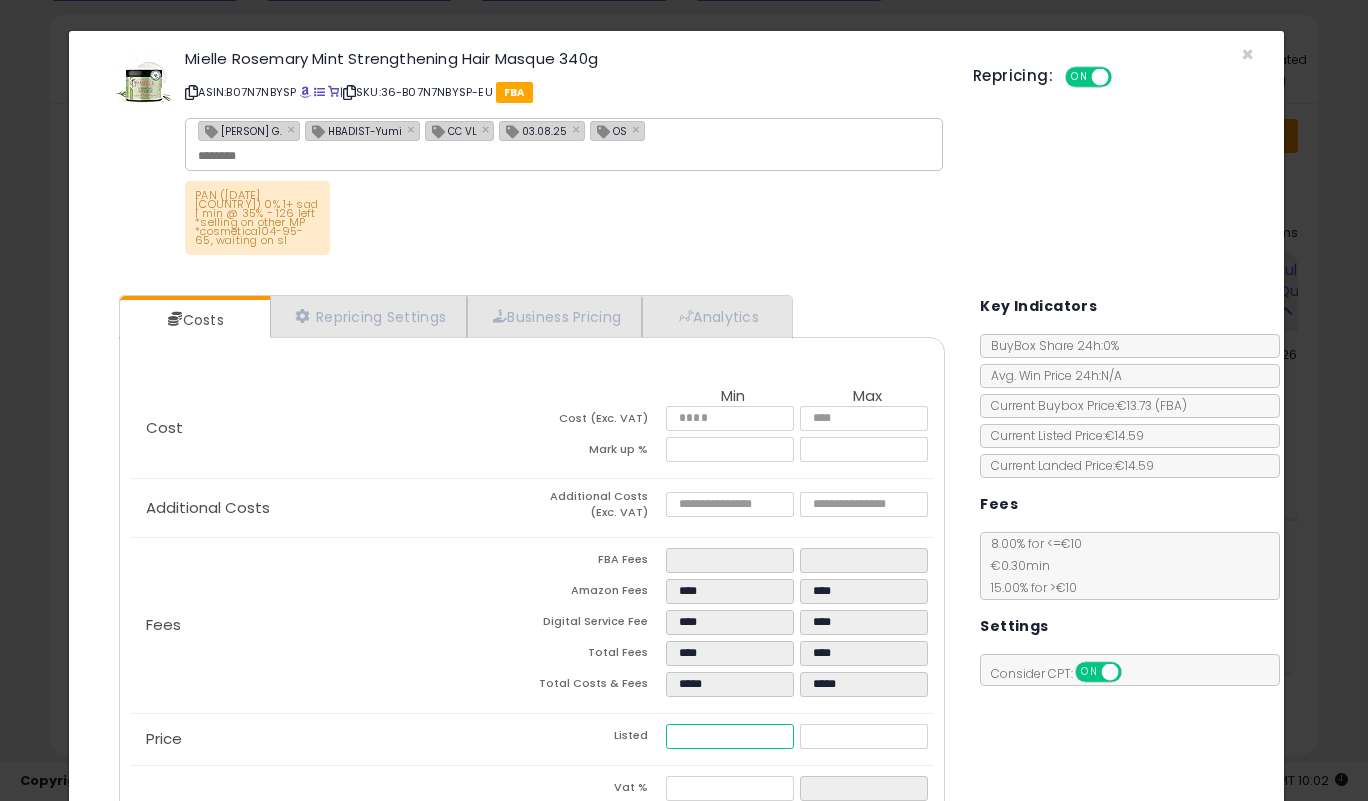 drag, startPoint x: 598, startPoint y: 706, endPoint x: 559, endPoint y: 706, distance: 39 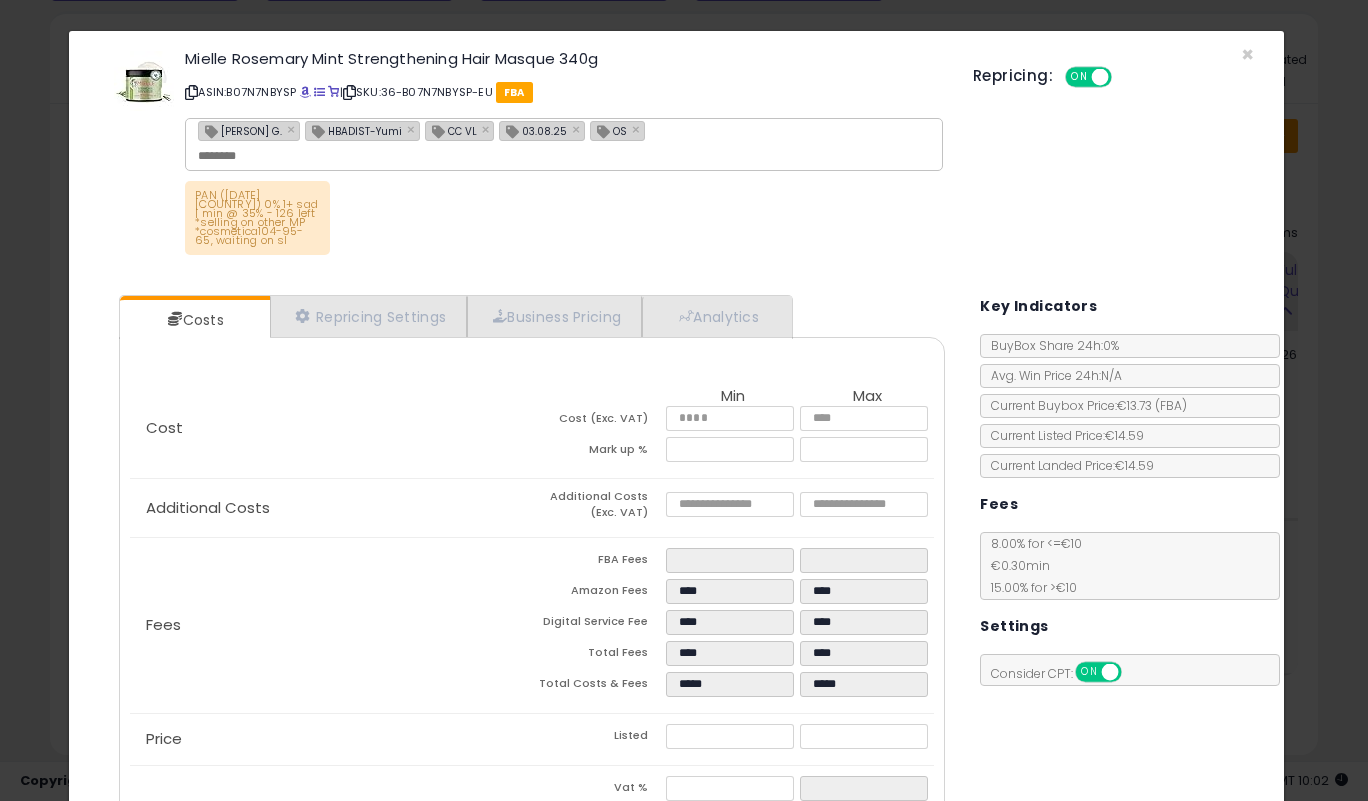 type on "*****" 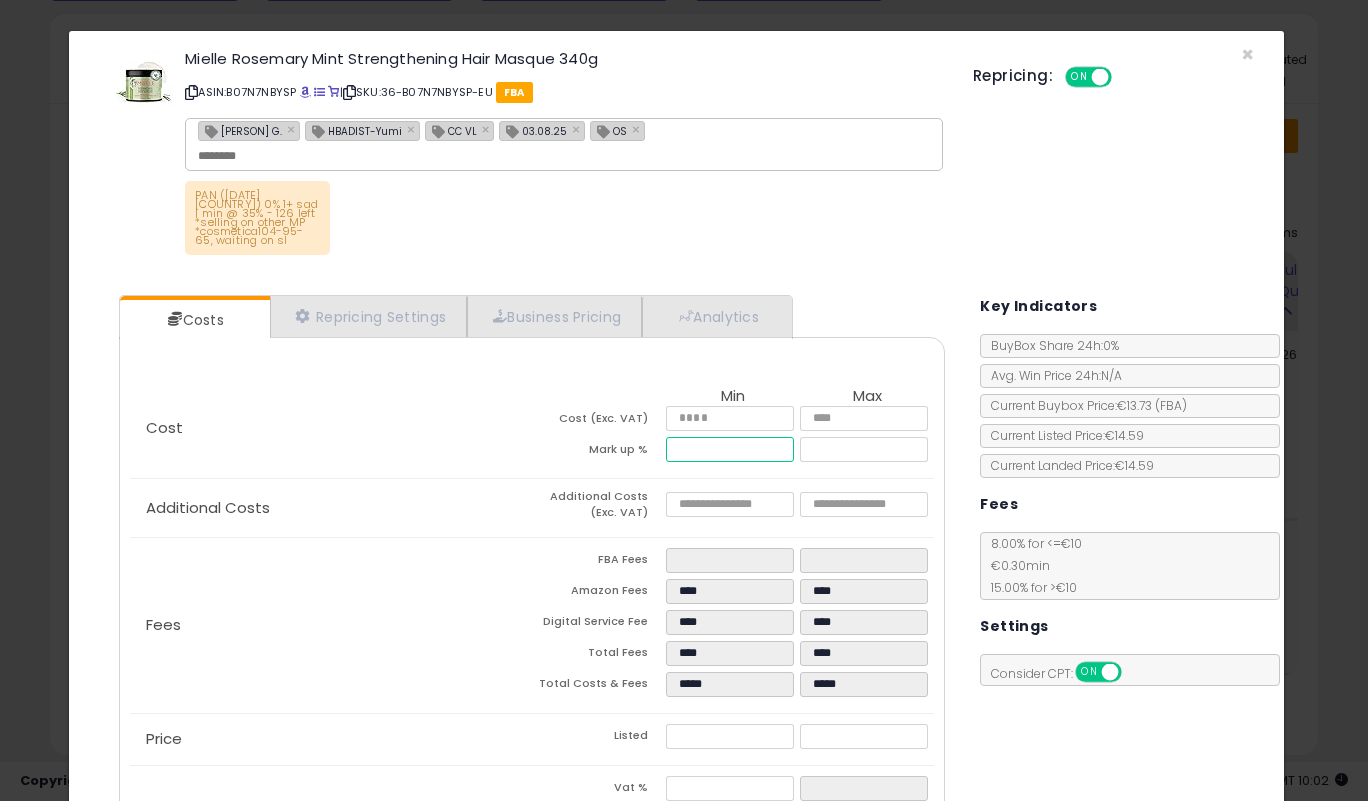 drag, startPoint x: 702, startPoint y: 420, endPoint x: 609, endPoint y: 419, distance: 93.00538 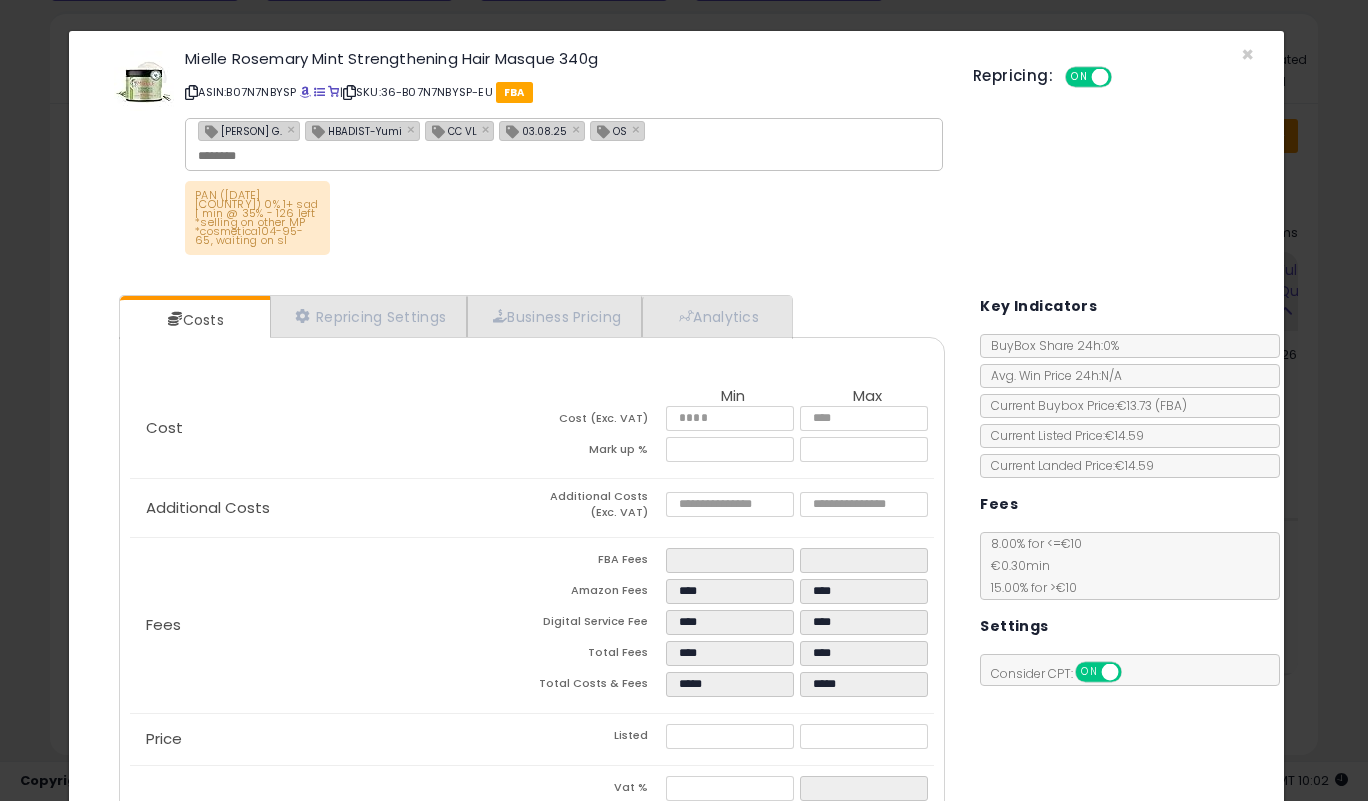 type on "*****" 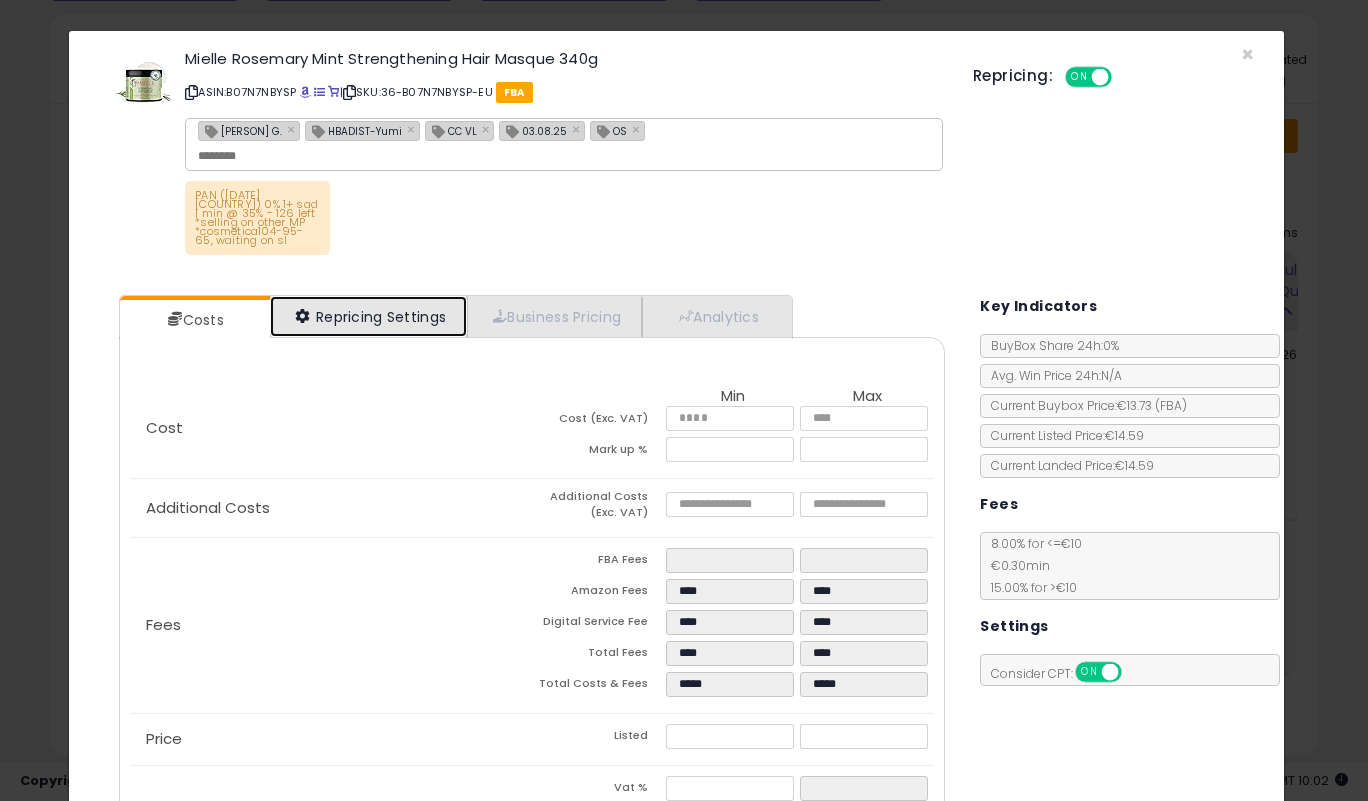 click on "Repricing Settings" at bounding box center [369, 316] 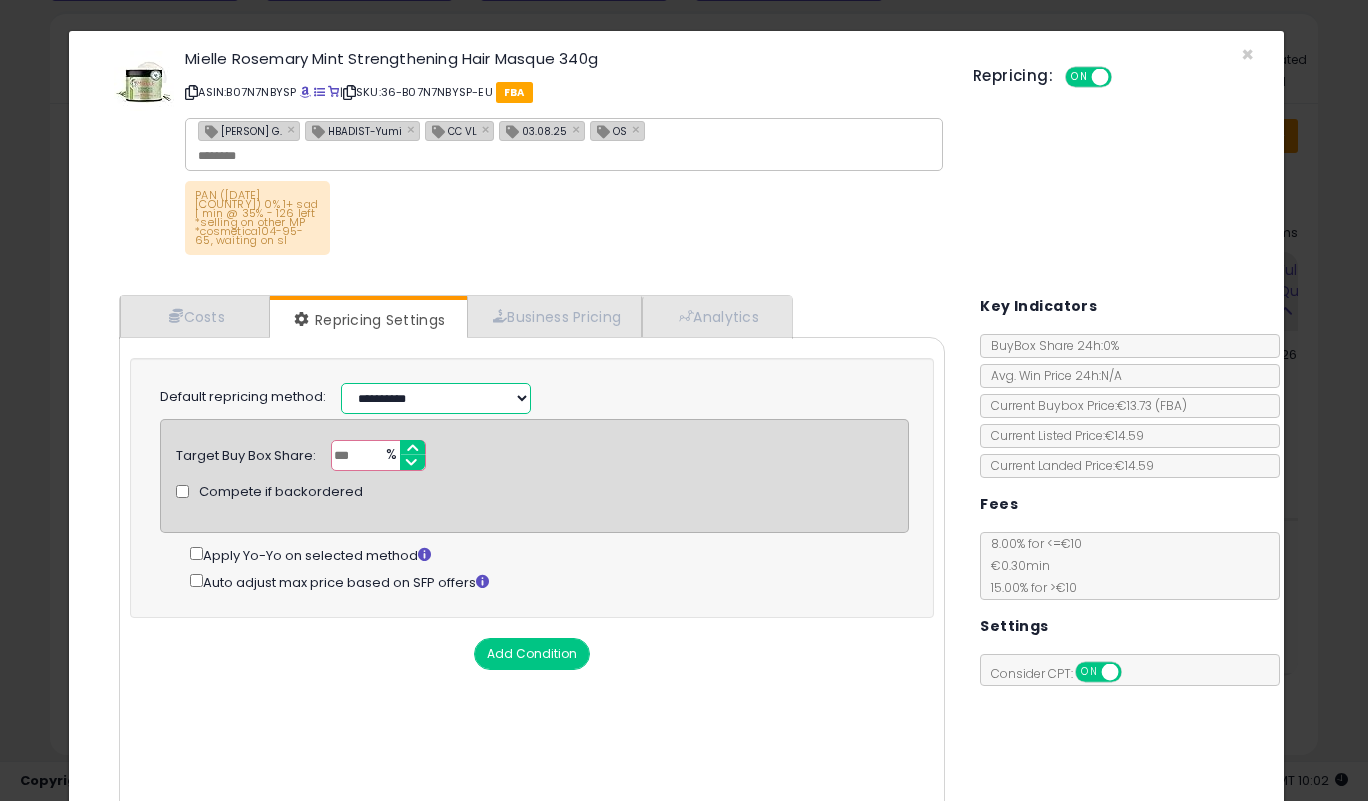 click on "**********" at bounding box center (436, 398) 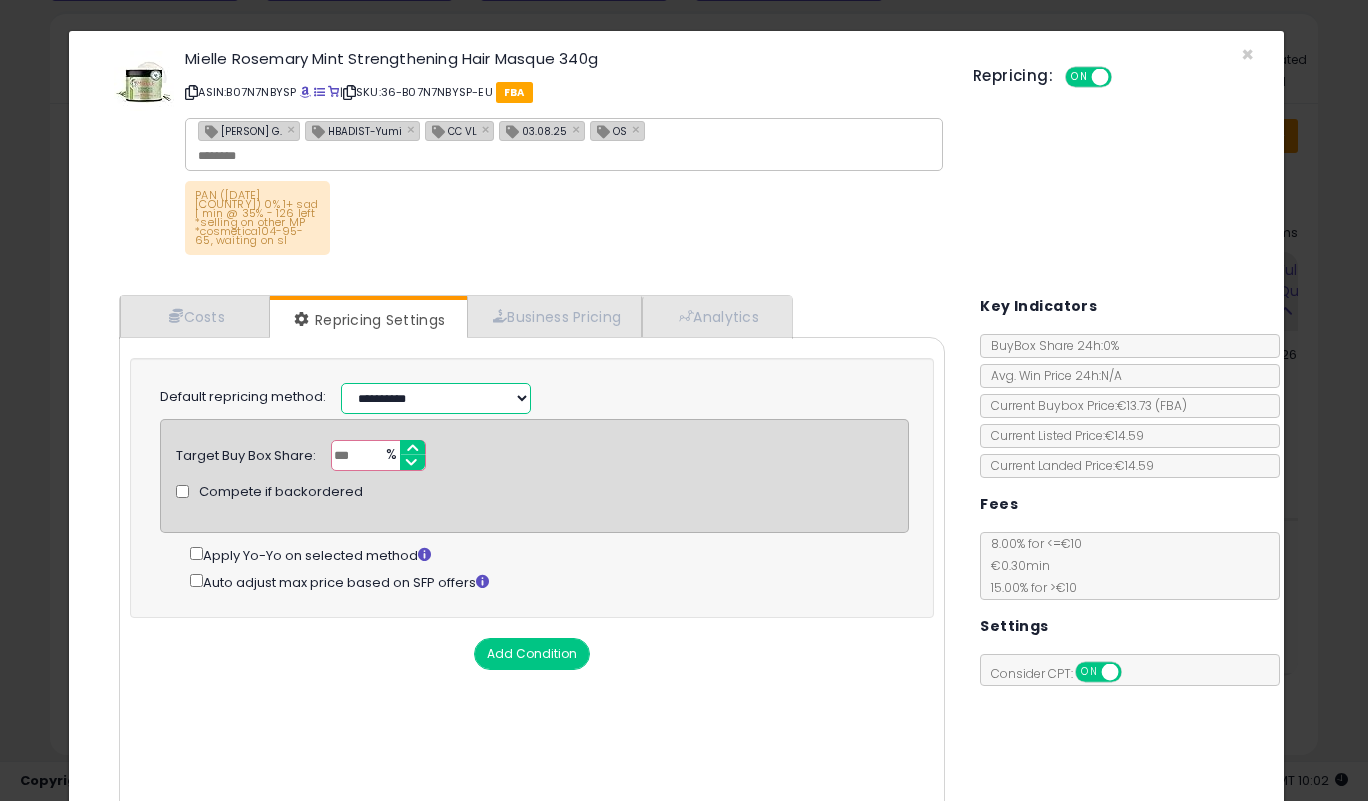 select on "**********" 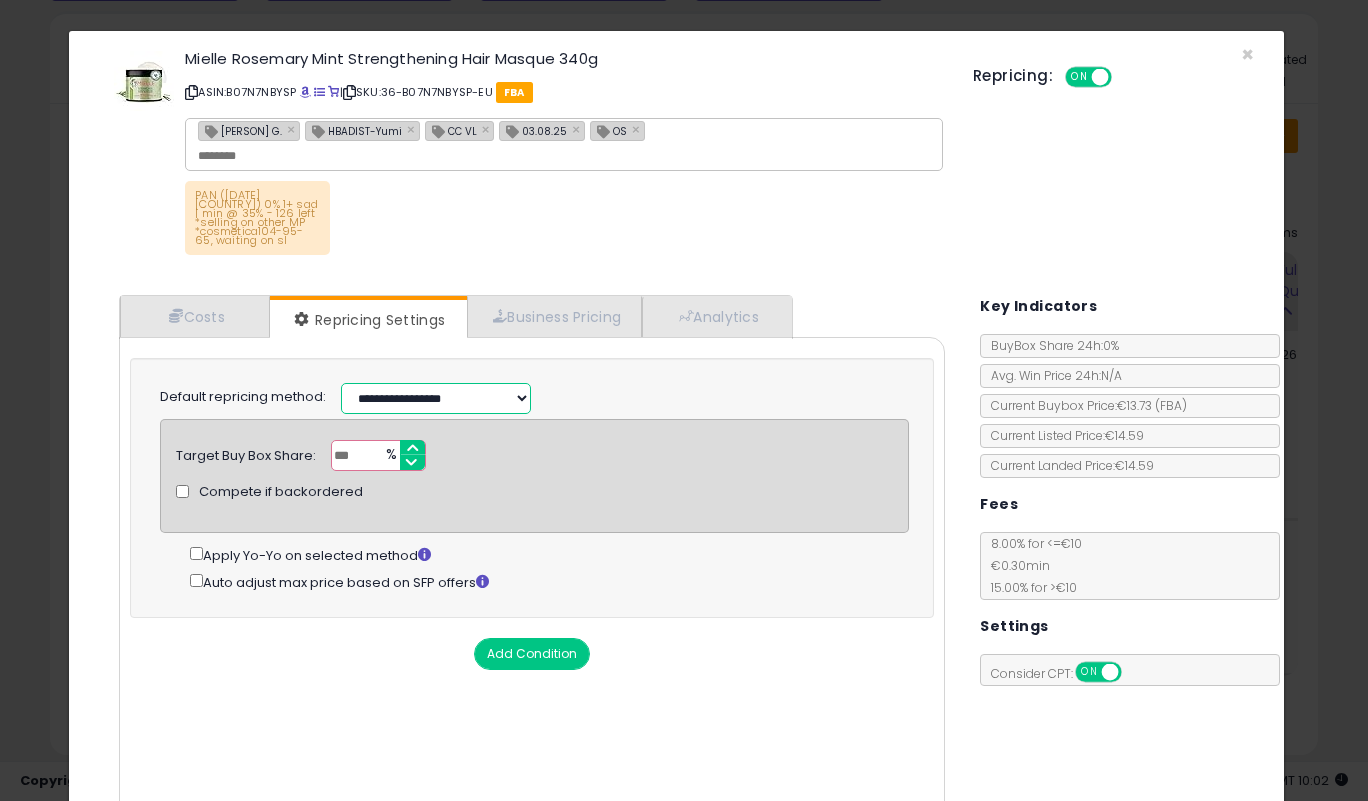 click on "**********" at bounding box center (436, 398) 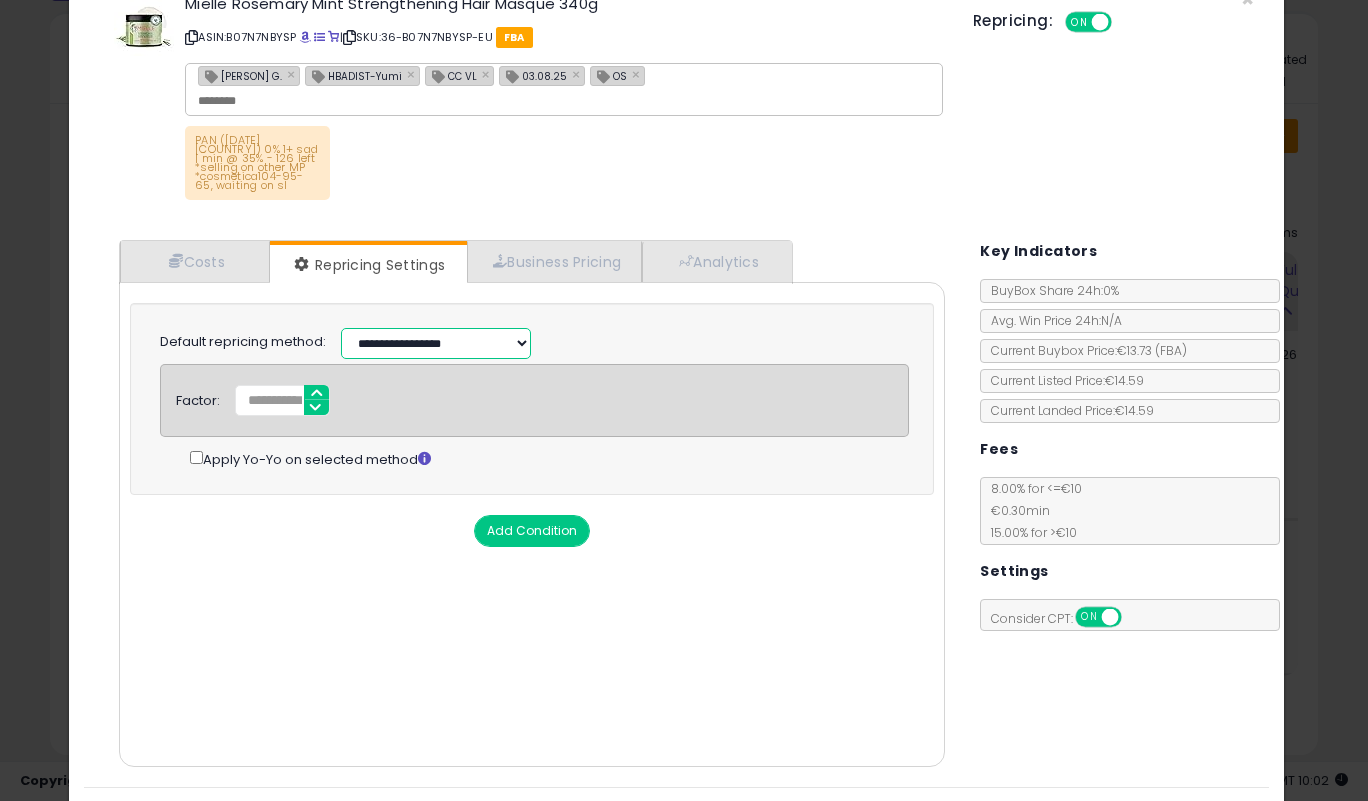 scroll, scrollTop: 74, scrollLeft: 0, axis: vertical 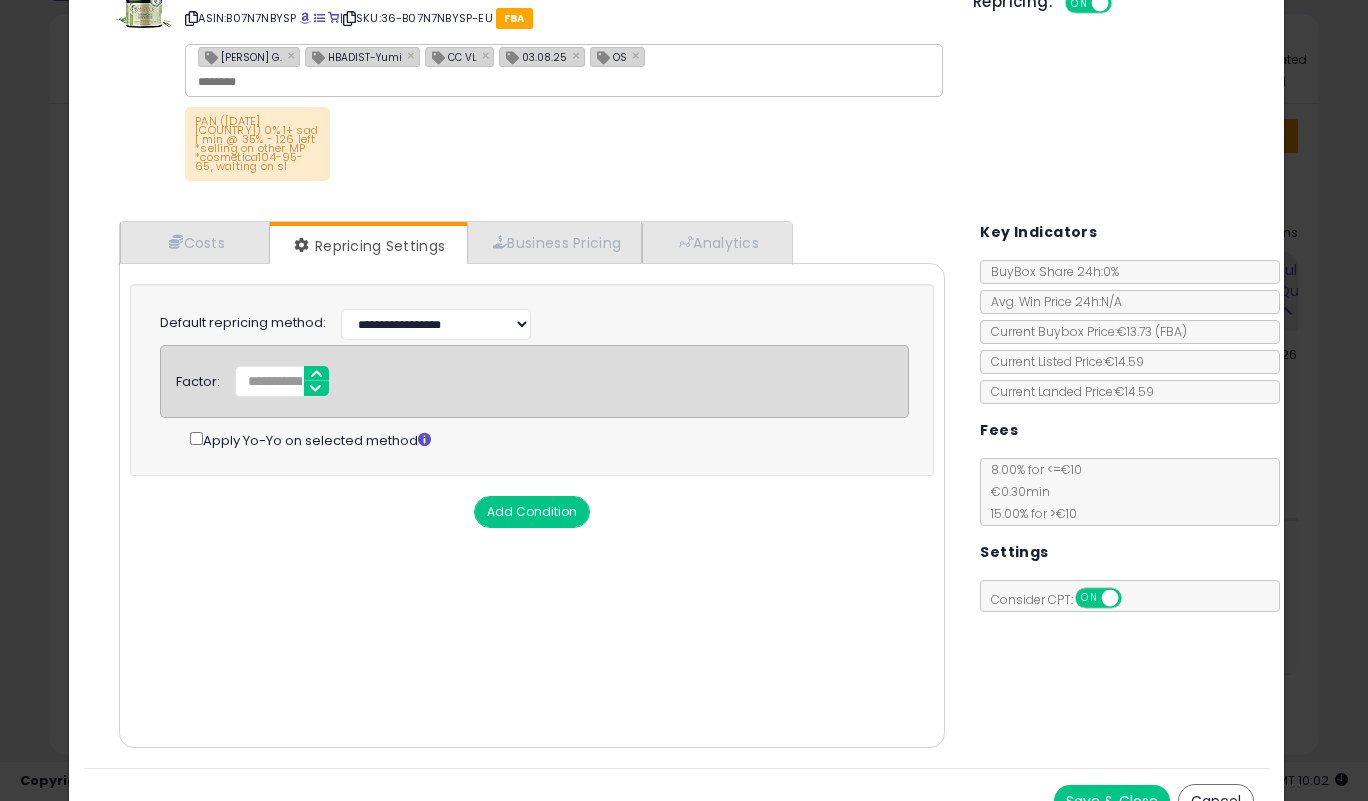 click on "Save & Close" at bounding box center (1112, 801) 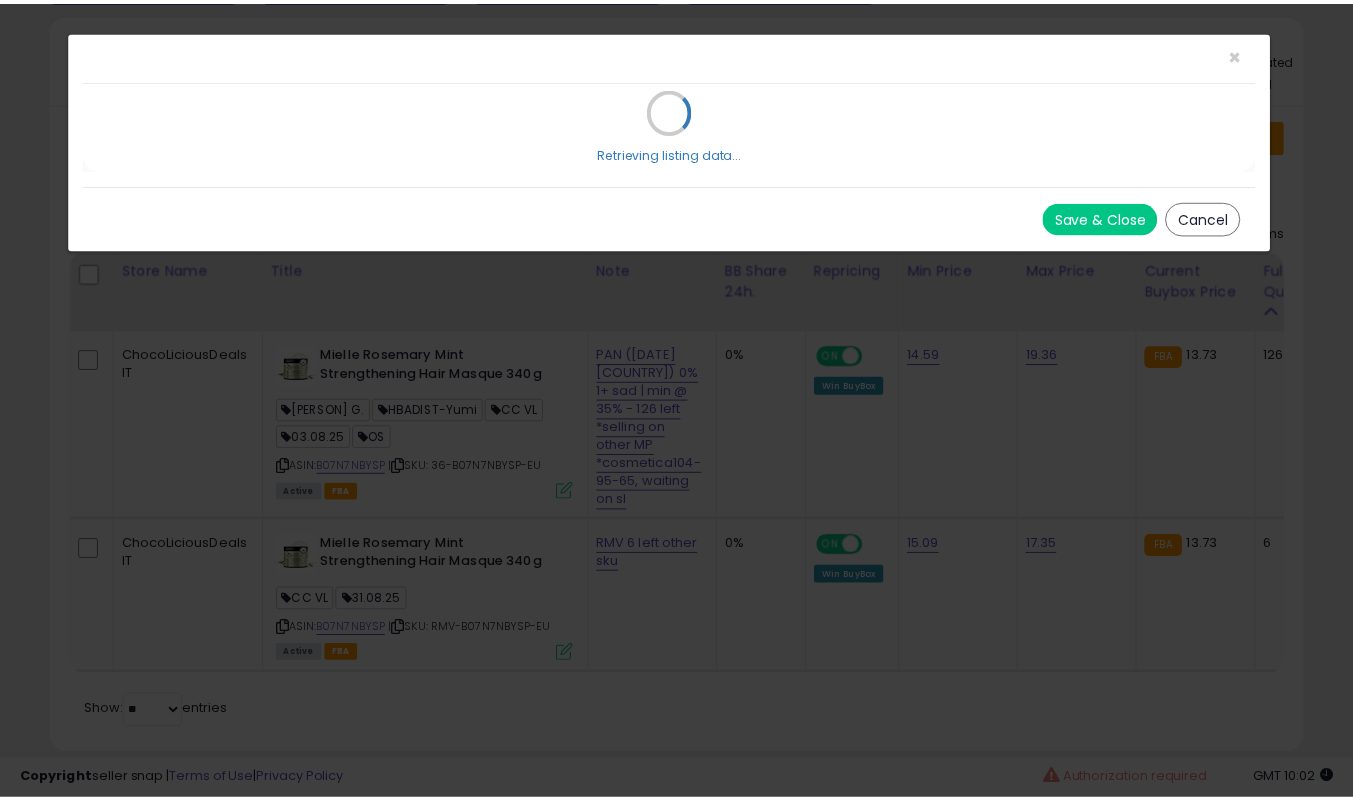 scroll, scrollTop: 0, scrollLeft: 0, axis: both 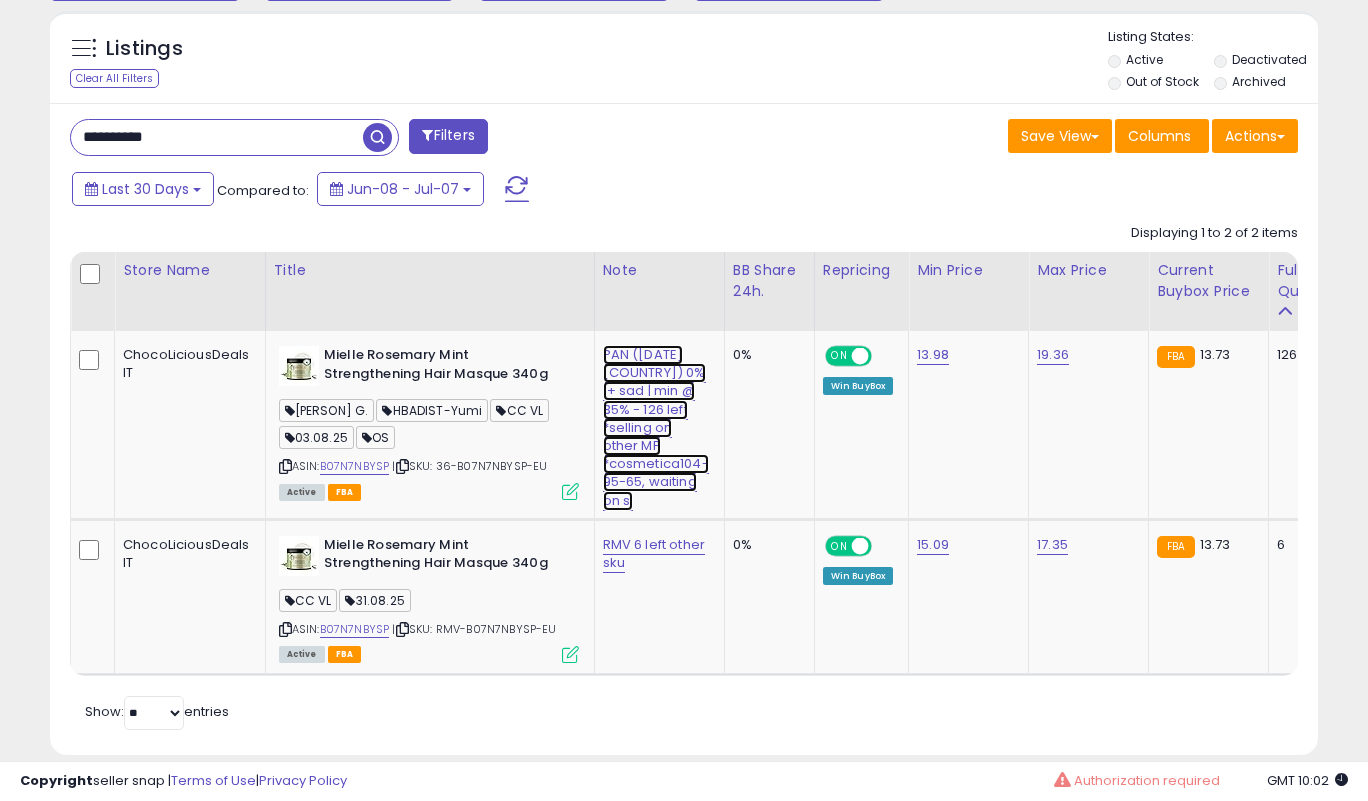 click on "PAN ([DATE] [COUNTRY]) 0% 1+ sad | min @ 35% - 126 left *selling on other MP *cosmetica104-95-65, waiting on sl" at bounding box center (656, 428) 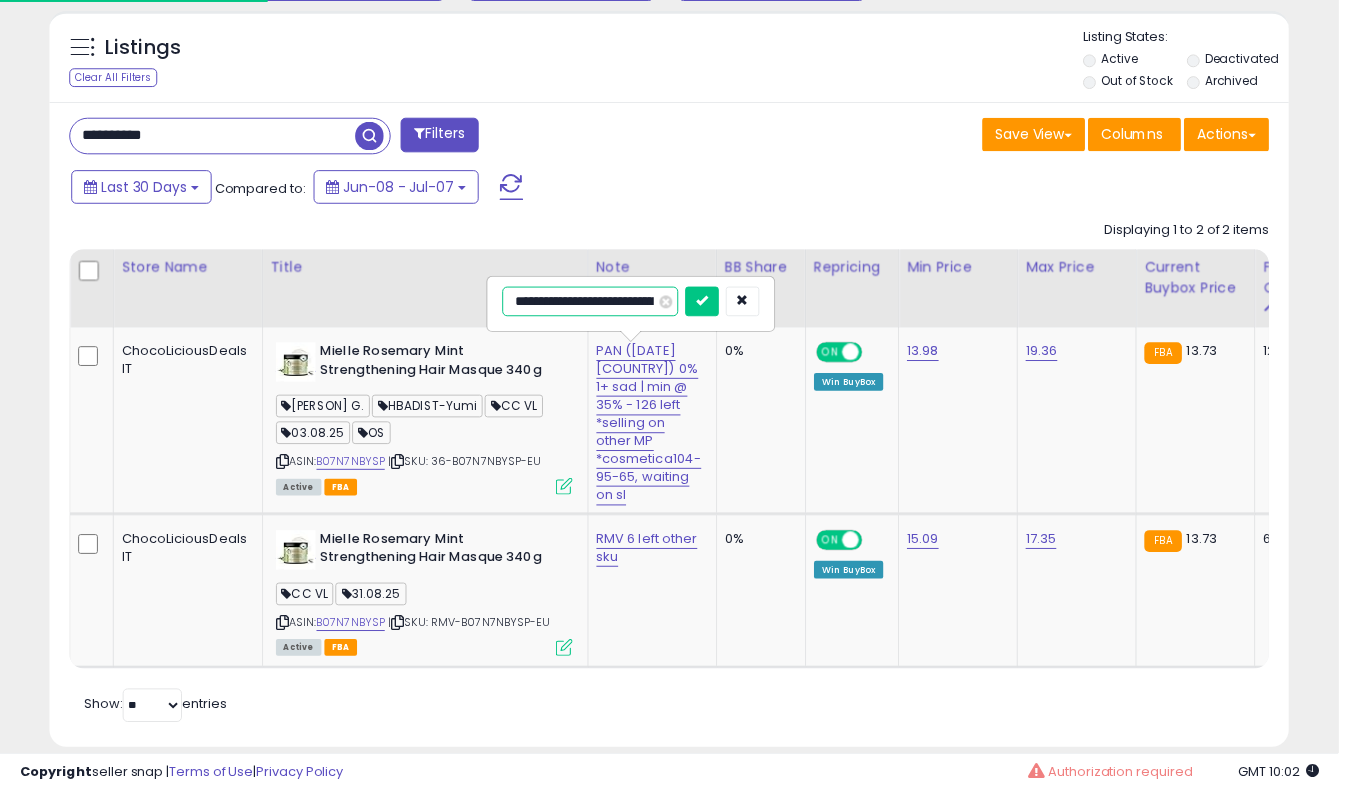scroll, scrollTop: 410, scrollLeft: 725, axis: both 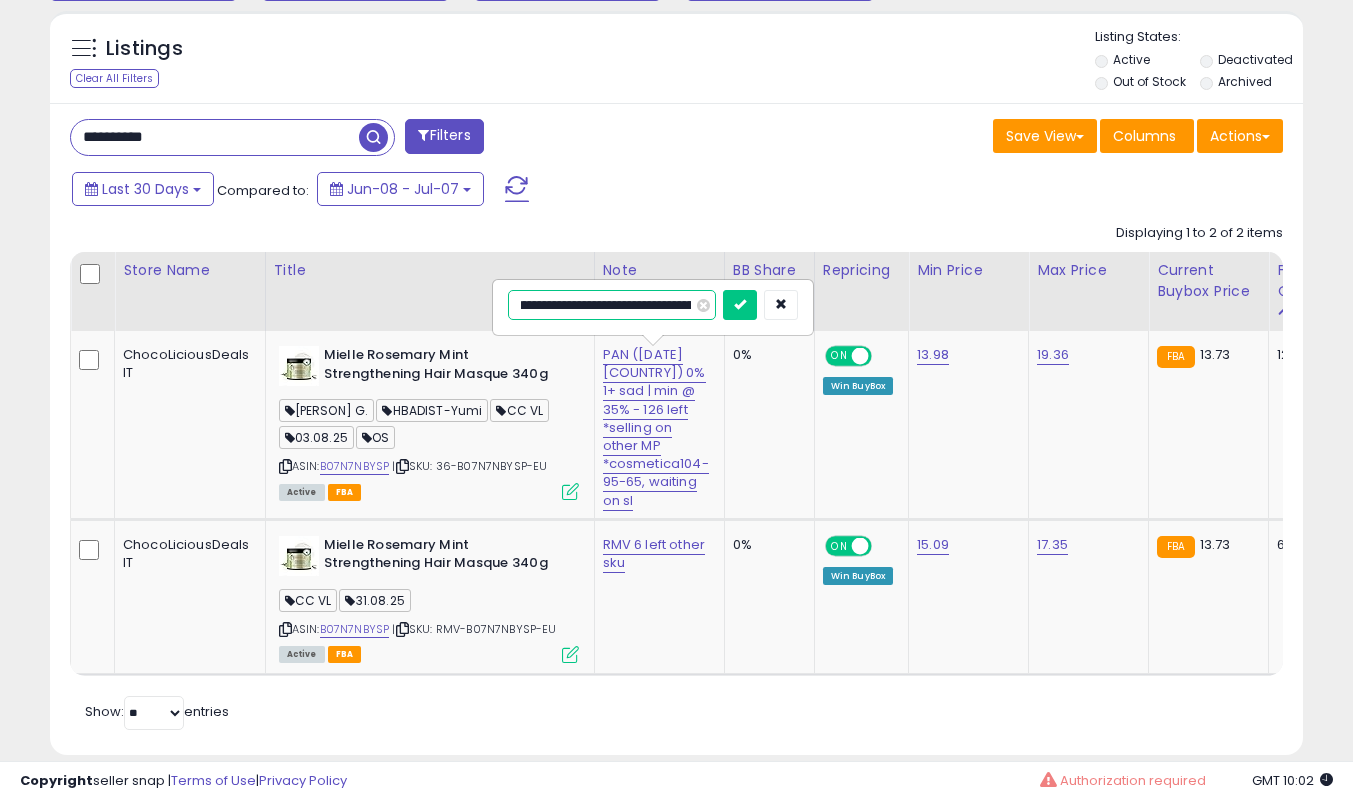 type on "**********" 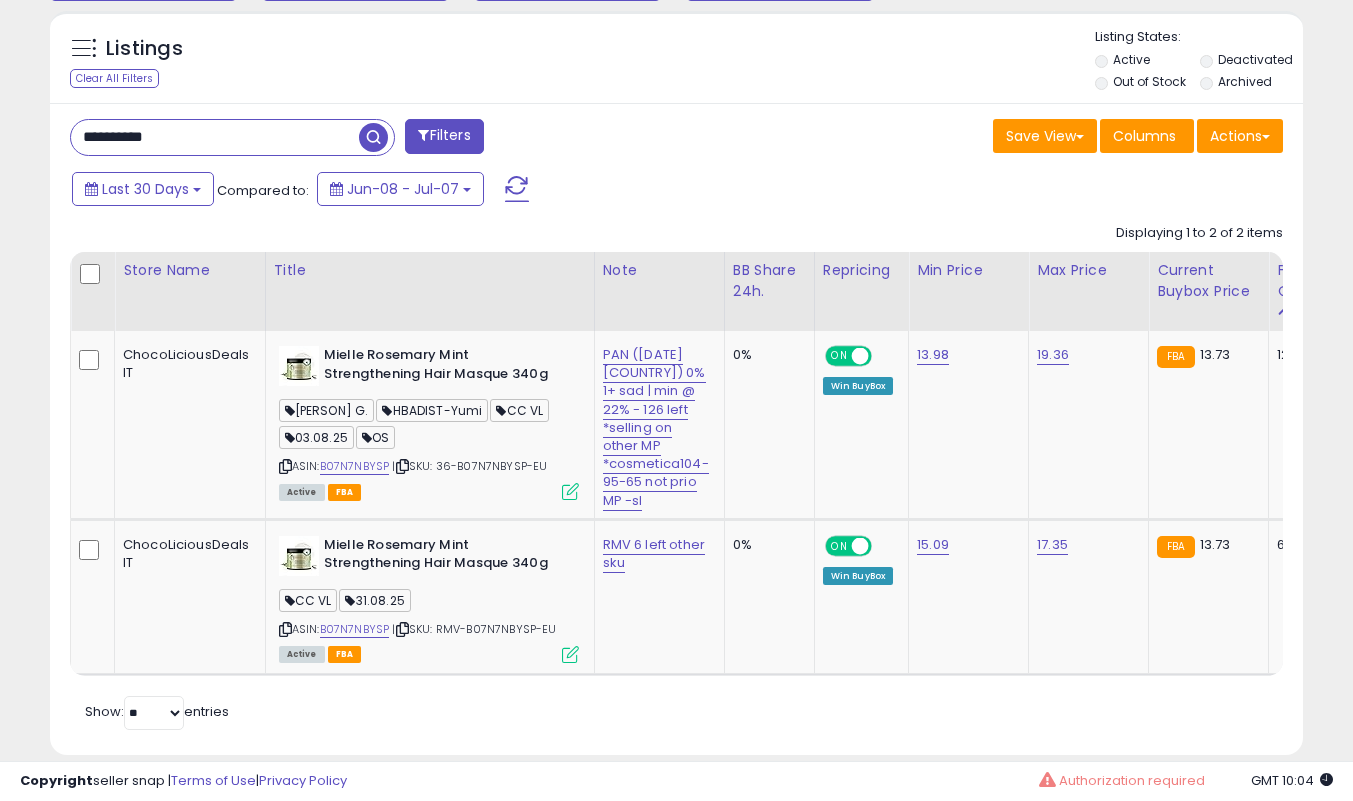 click on "**********" at bounding box center [215, 137] 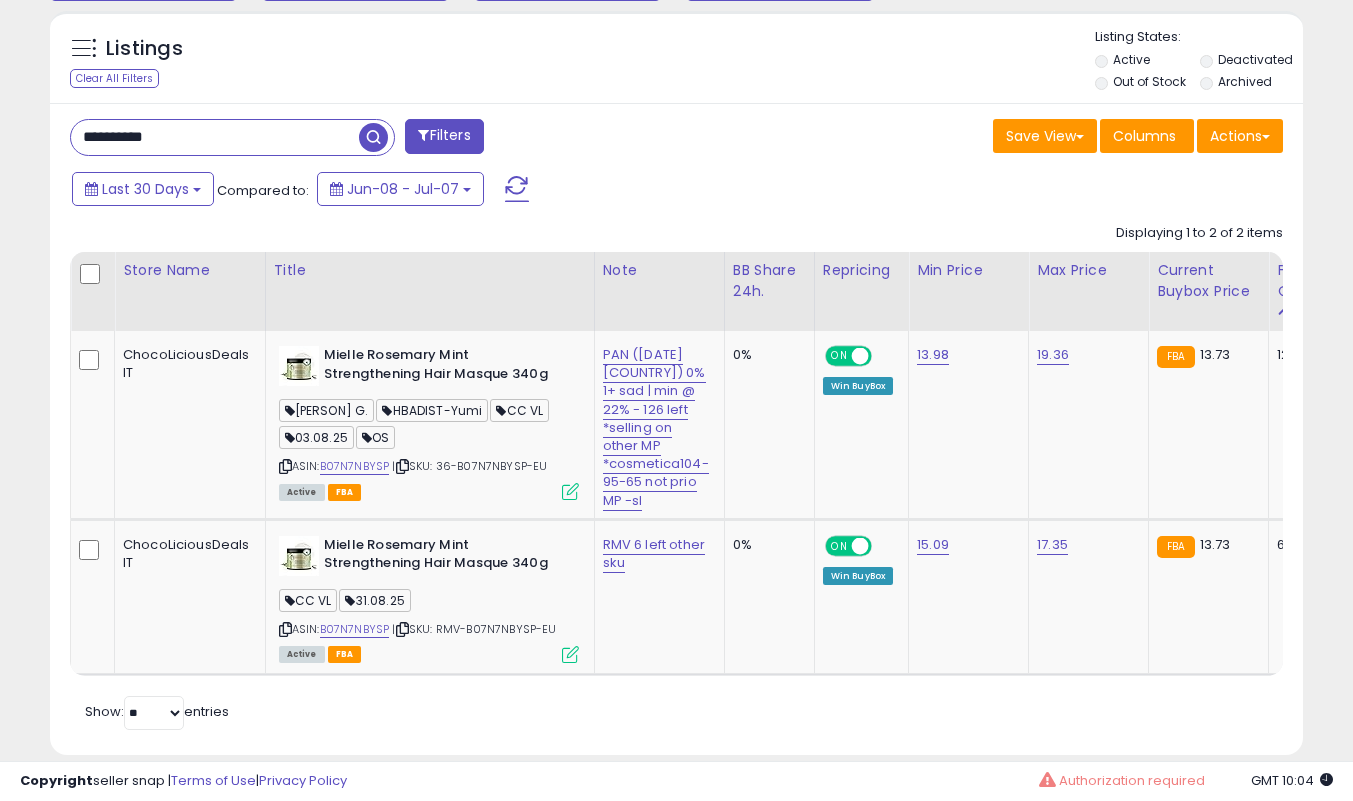 click on "**********" at bounding box center (215, 137) 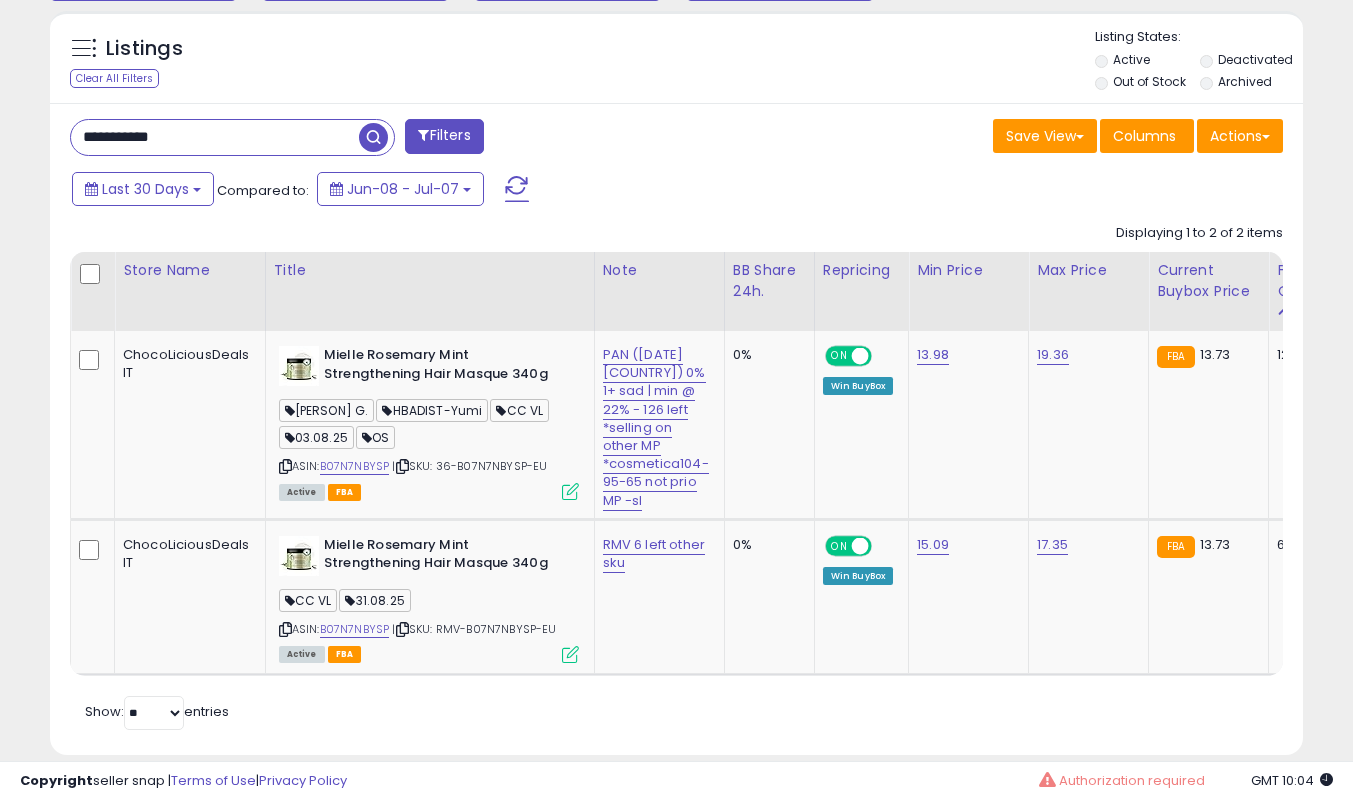 type on "**********" 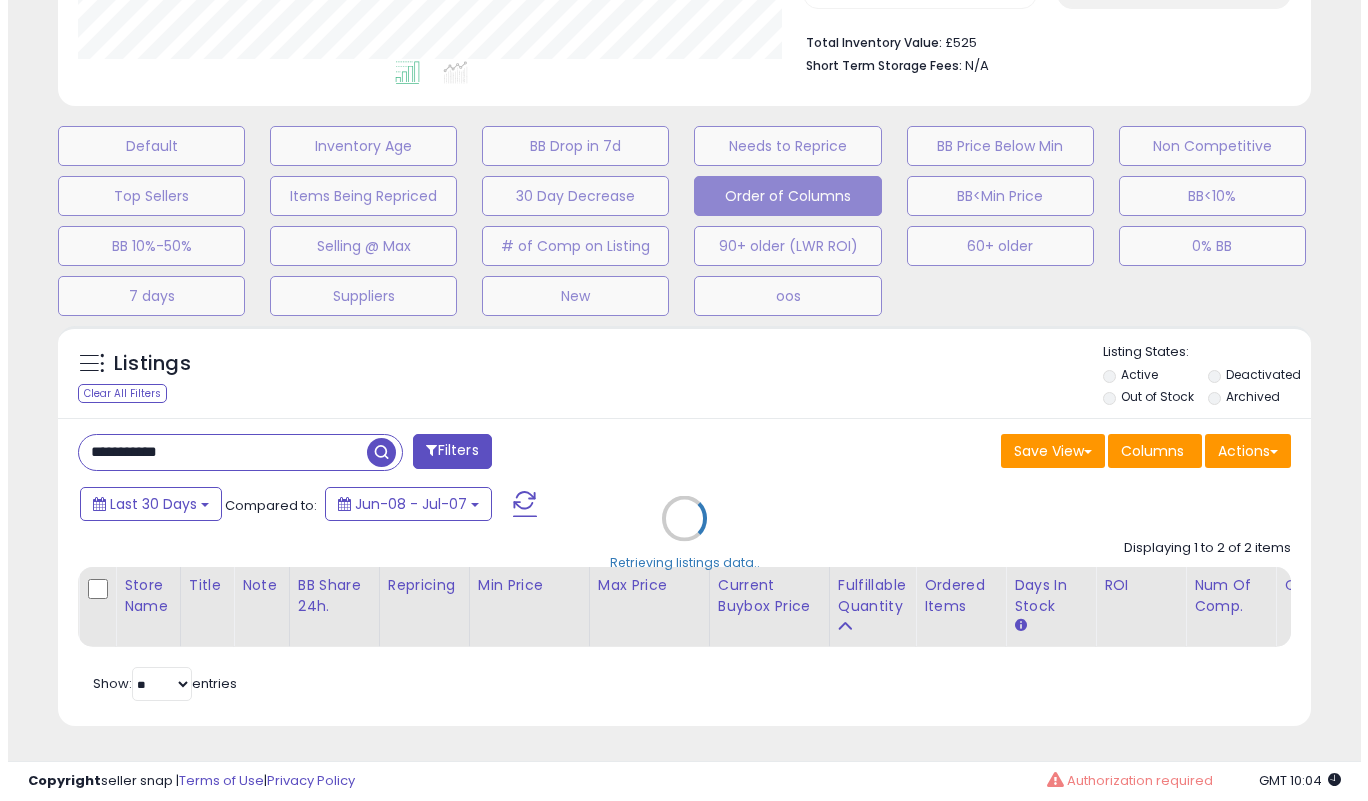 scroll, scrollTop: 519, scrollLeft: 0, axis: vertical 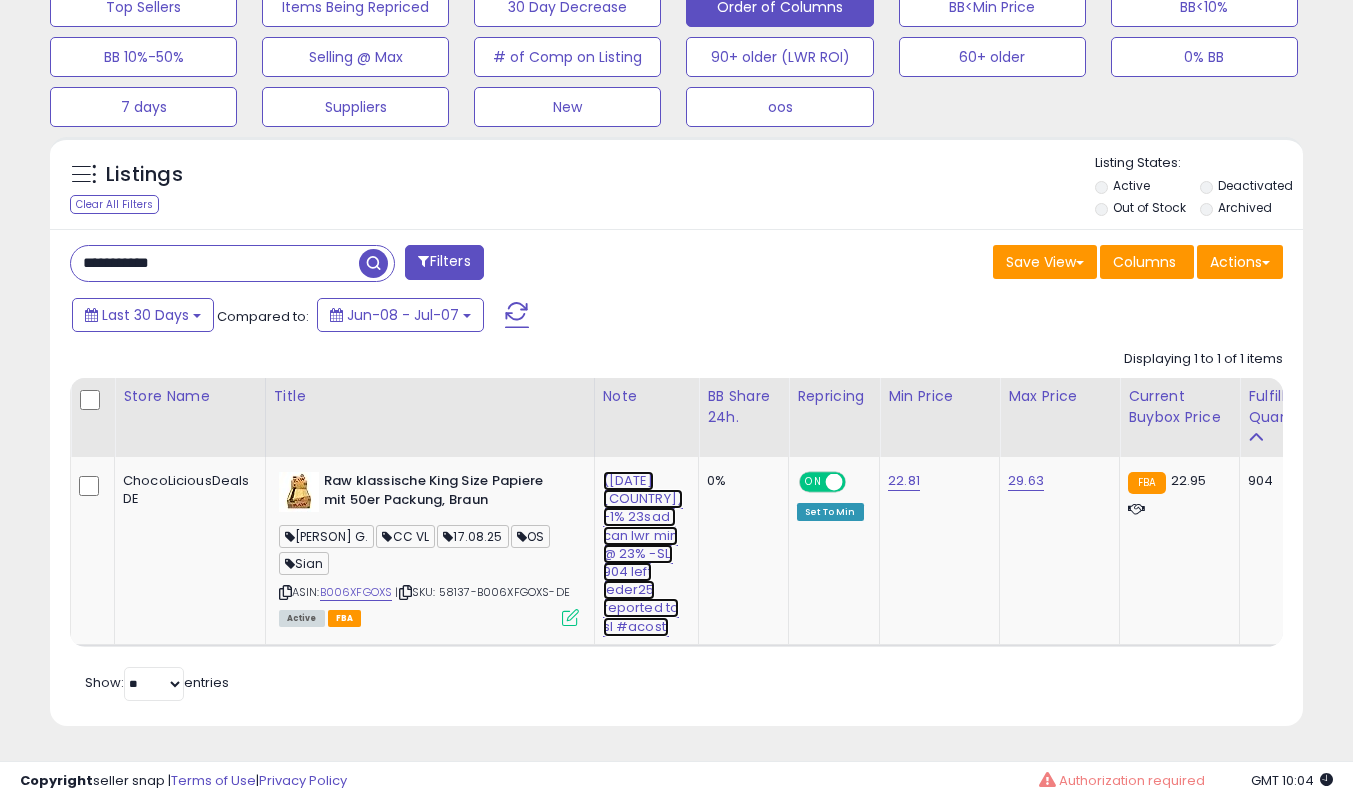 click on "([DATE] [COUNTRY]) -1% 23sad | can lwr min @ 23% -SL, 904 left leder25 reported to sl #acostl" at bounding box center (643, 554) 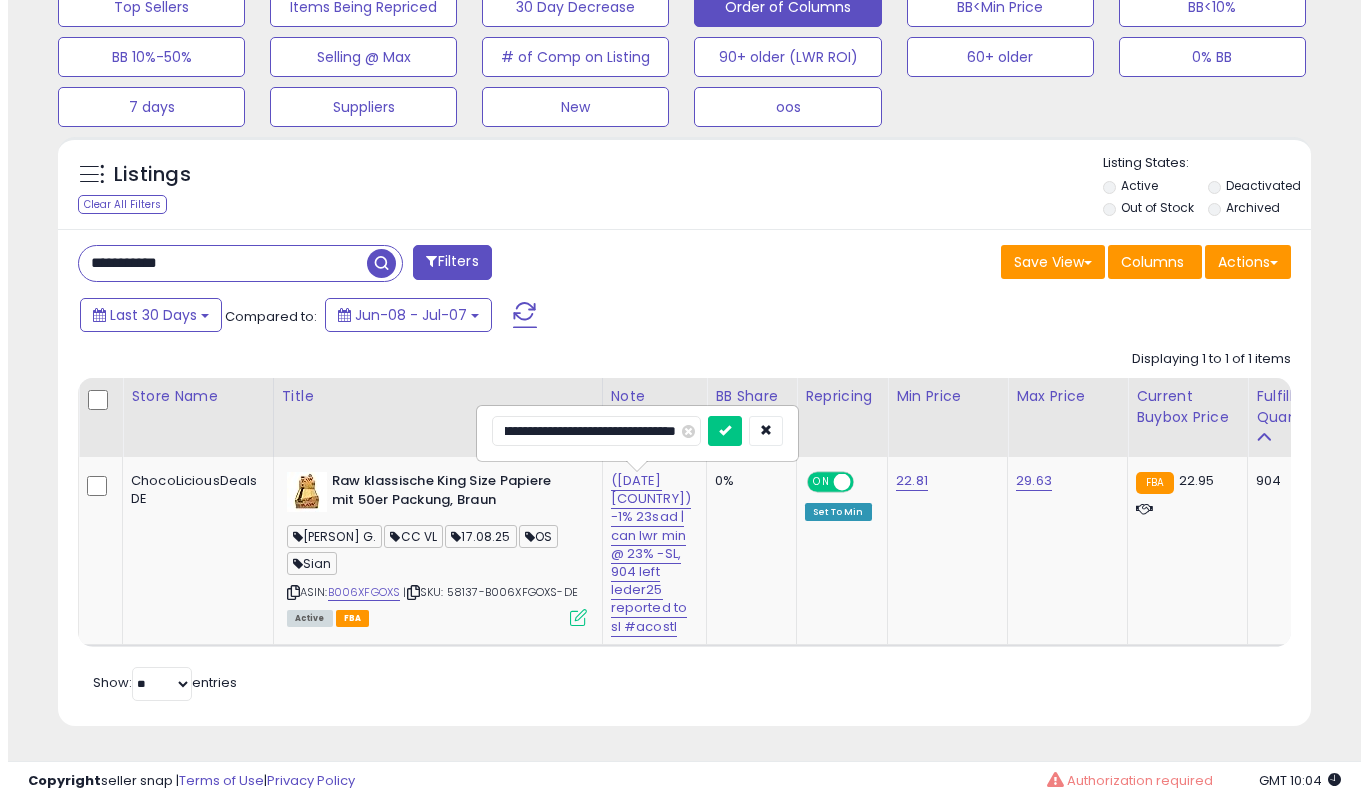 scroll, scrollTop: 0, scrollLeft: 341, axis: horizontal 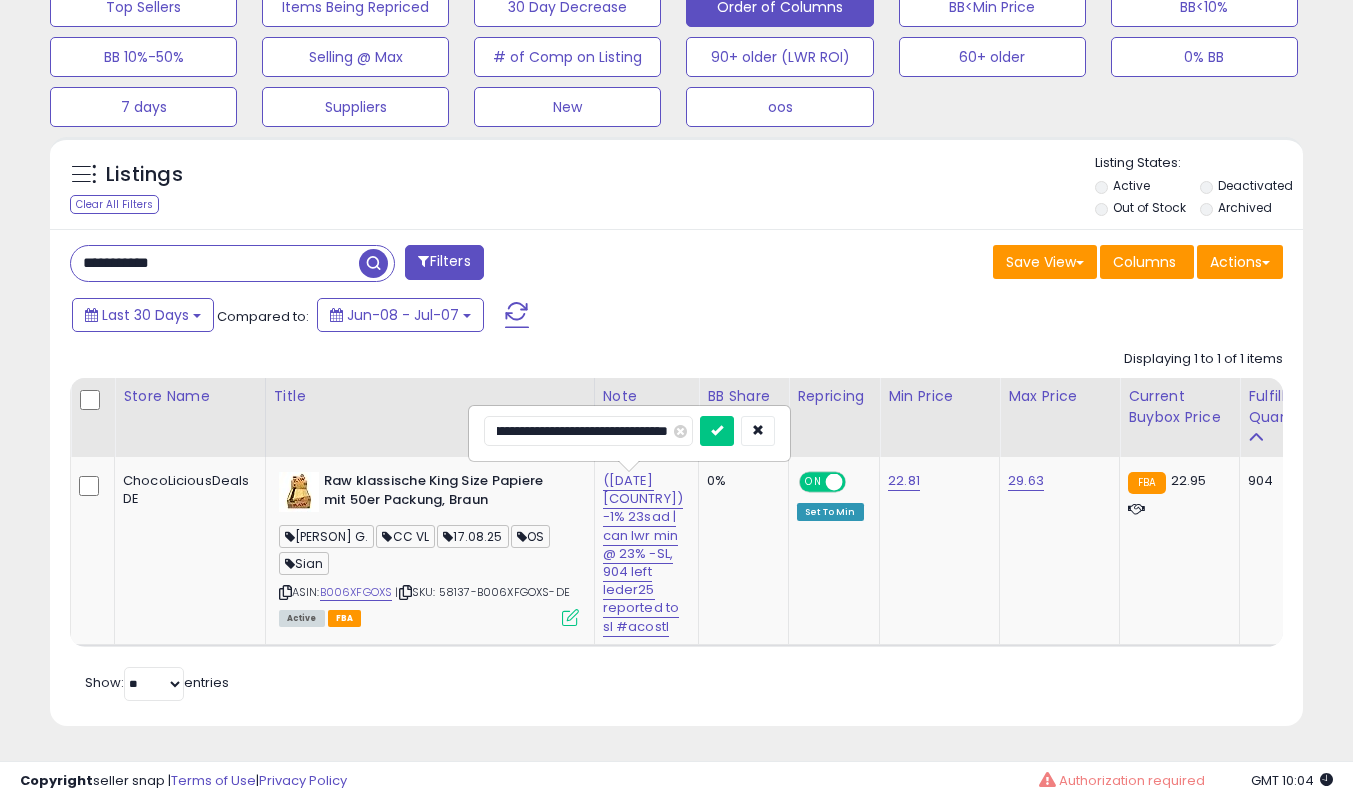 type on "**********" 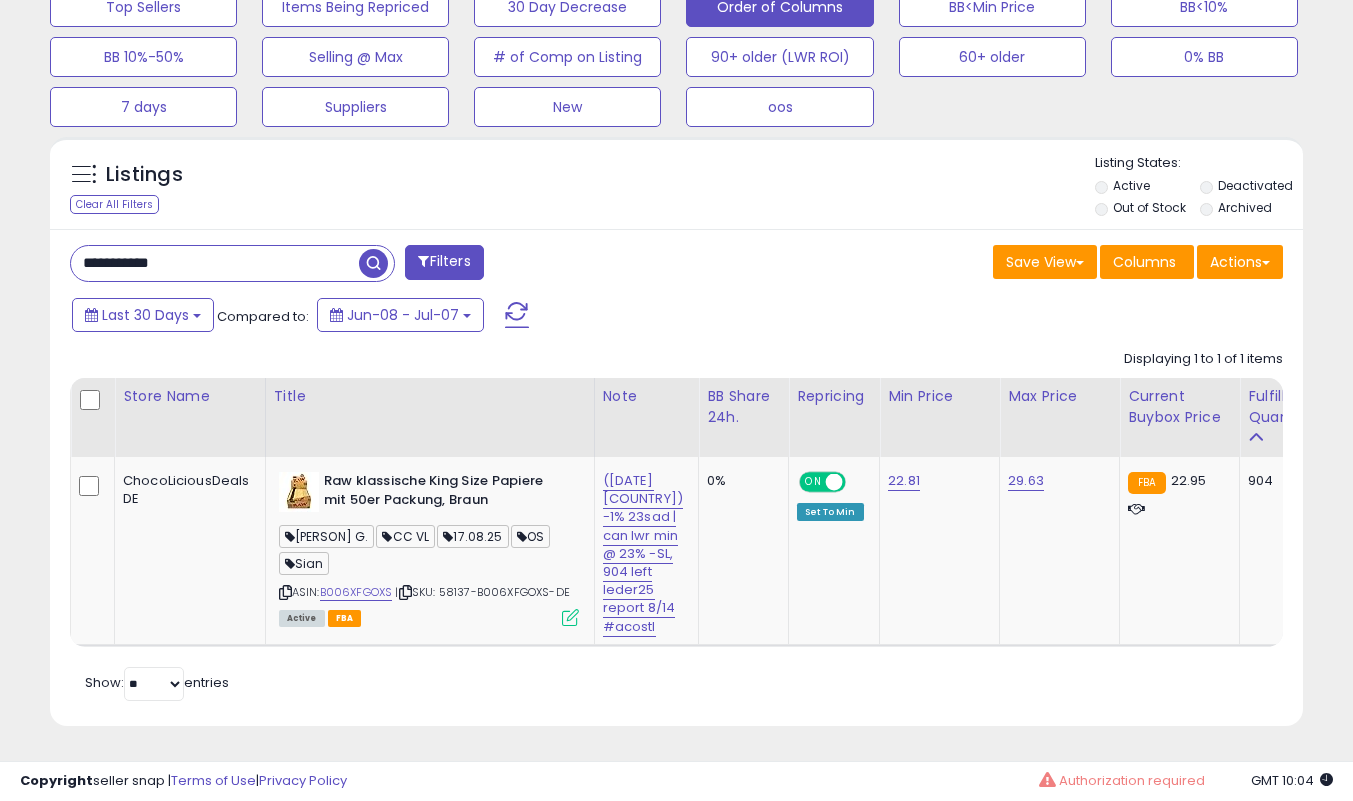 click at bounding box center (570, 617) 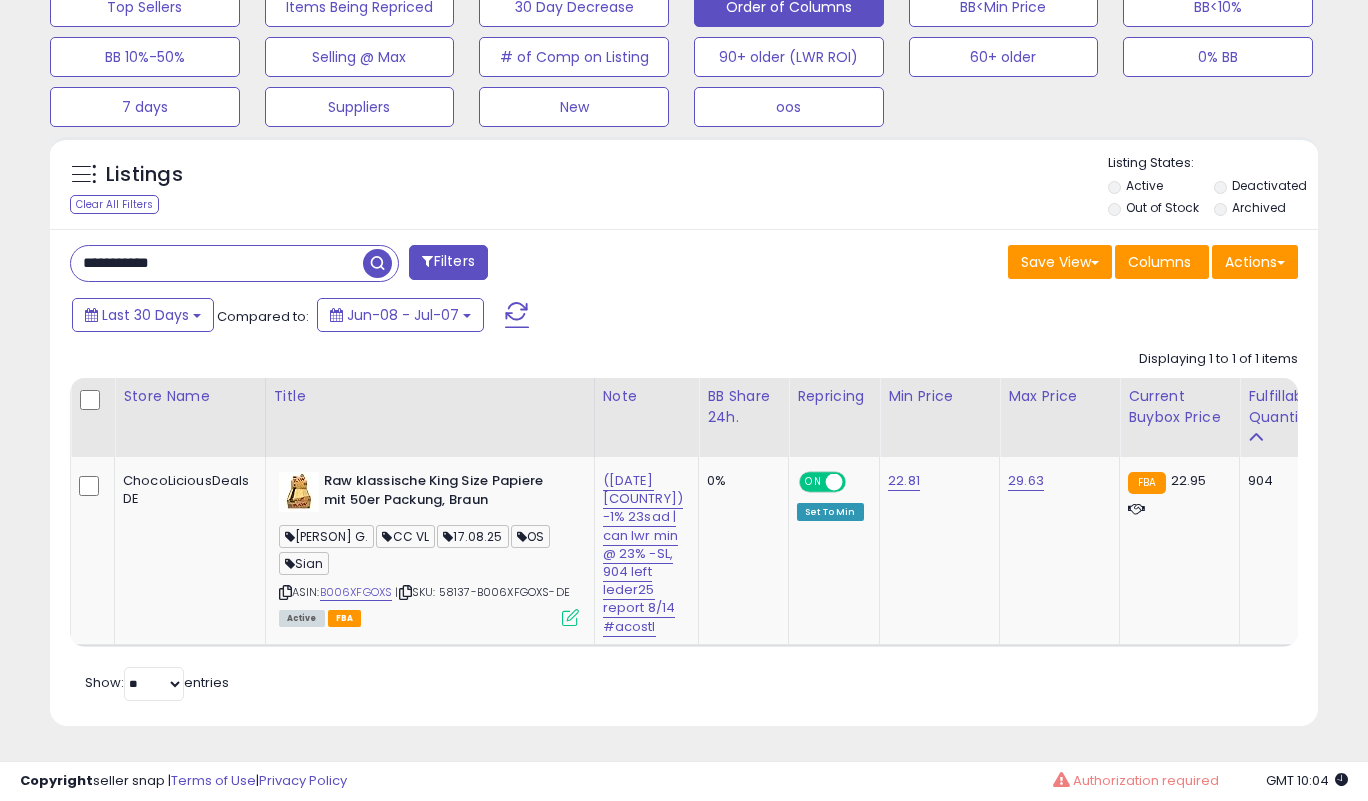 scroll, scrollTop: 999590, scrollLeft: 999266, axis: both 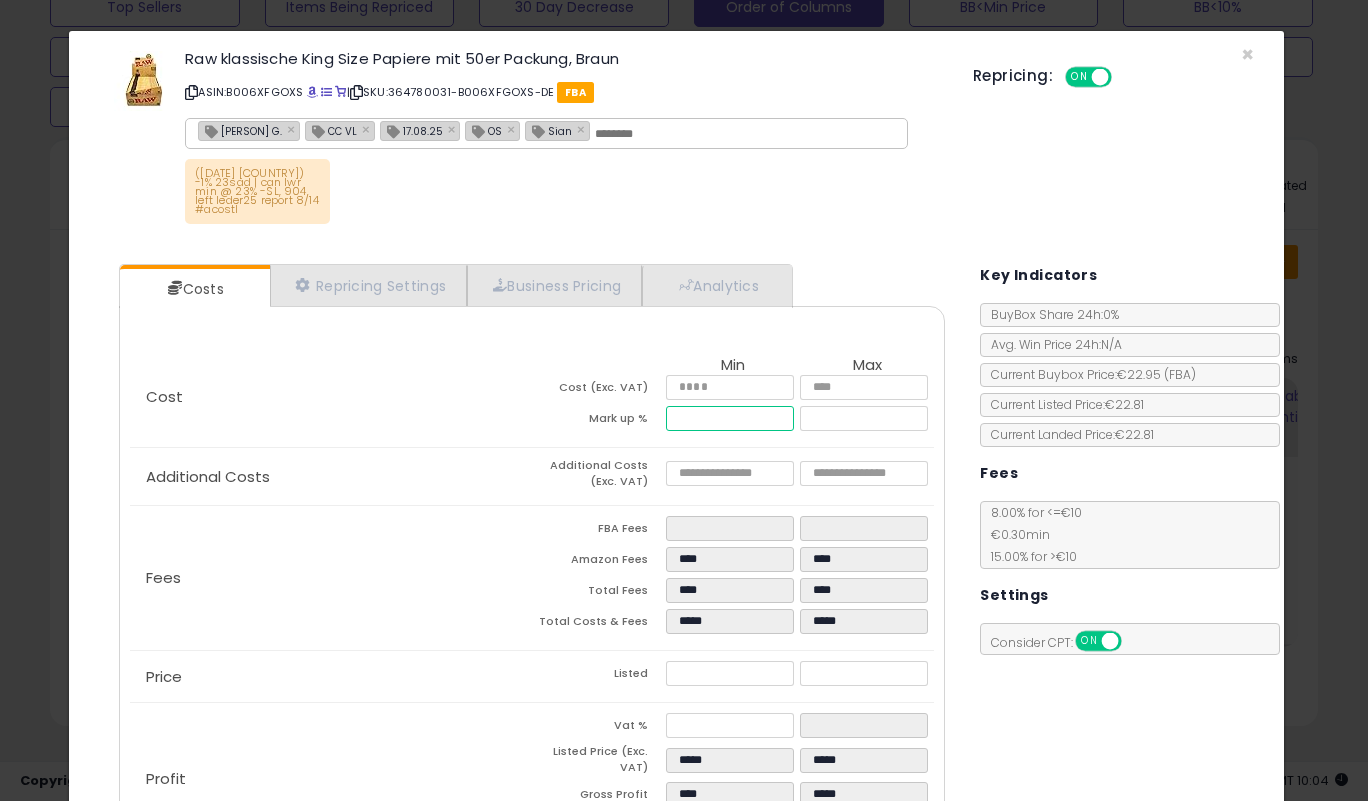 drag, startPoint x: 706, startPoint y: 413, endPoint x: 579, endPoint y: 418, distance: 127.09839 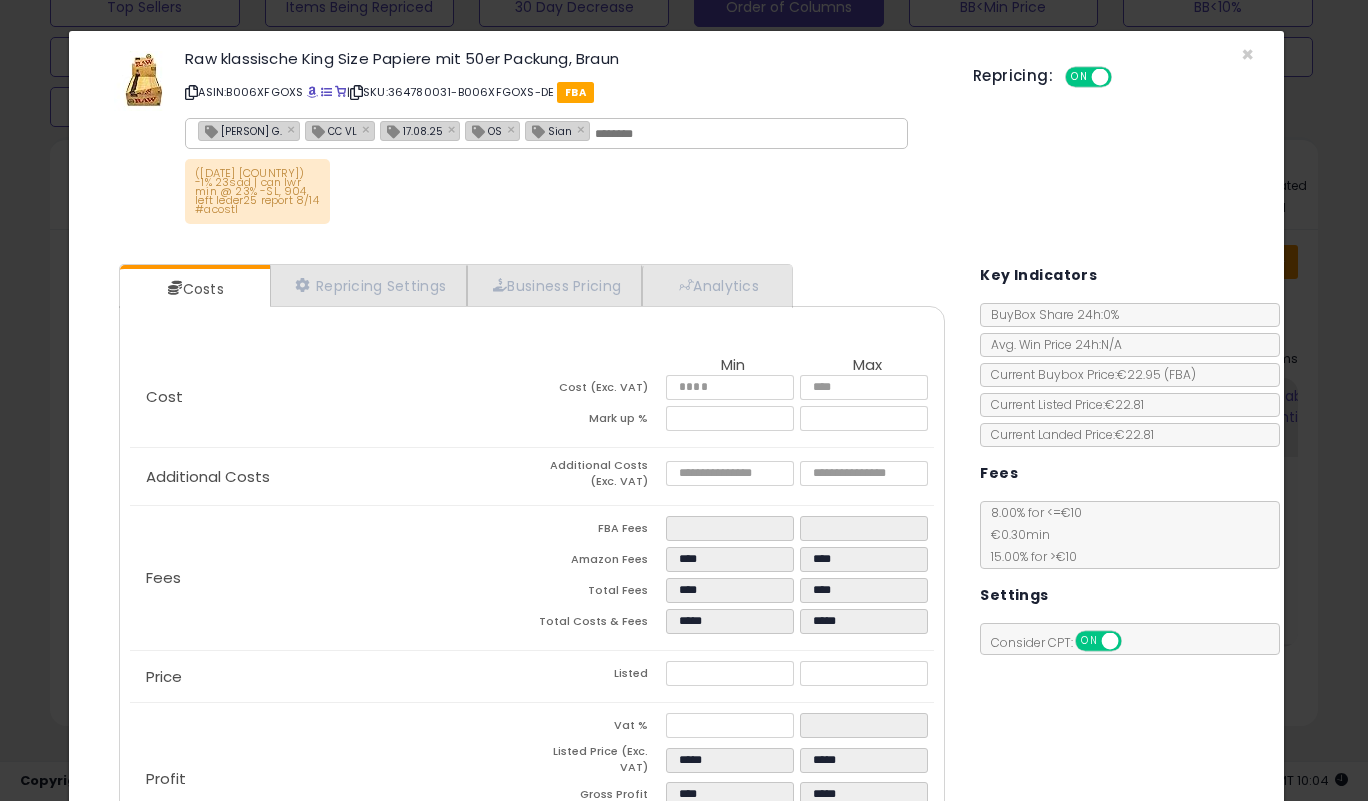 type on "*****" 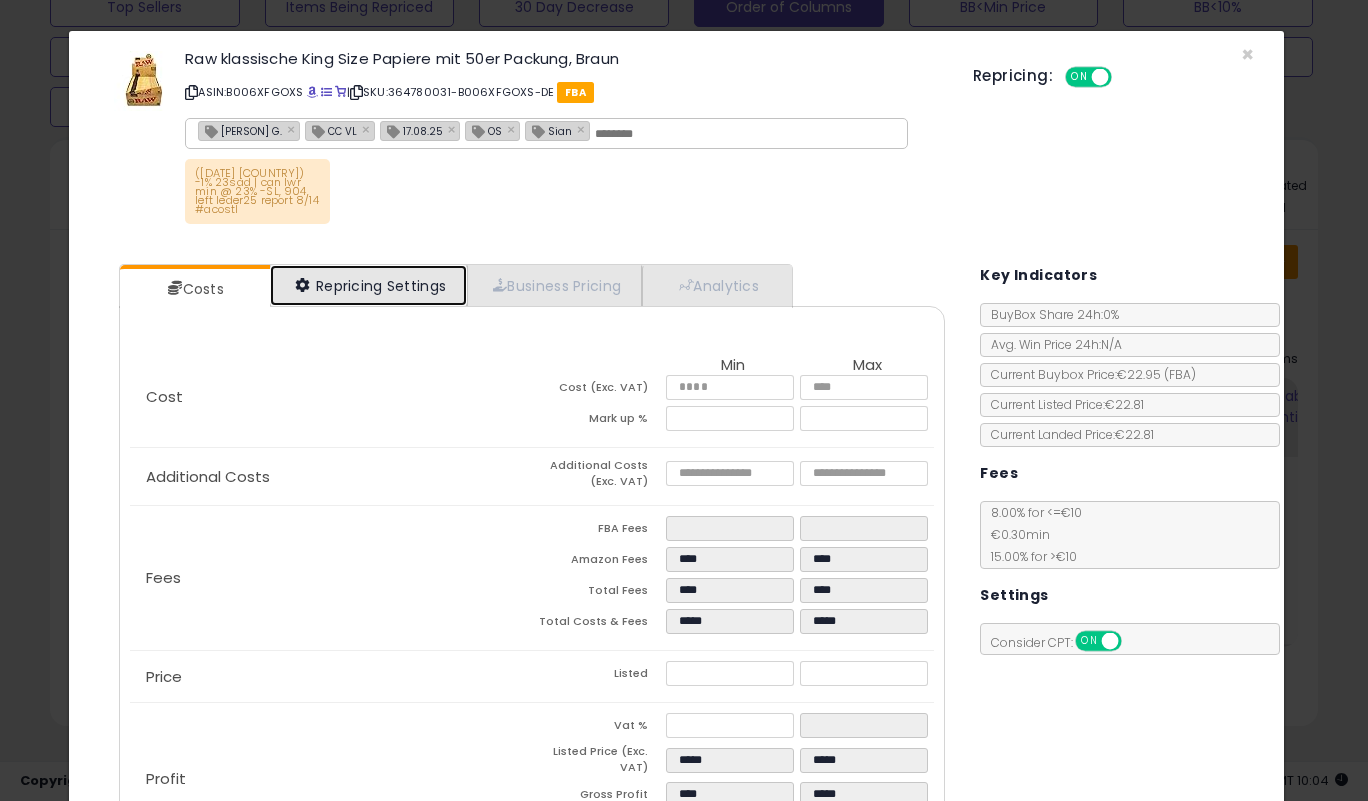 click on "Repricing Settings" at bounding box center [369, 285] 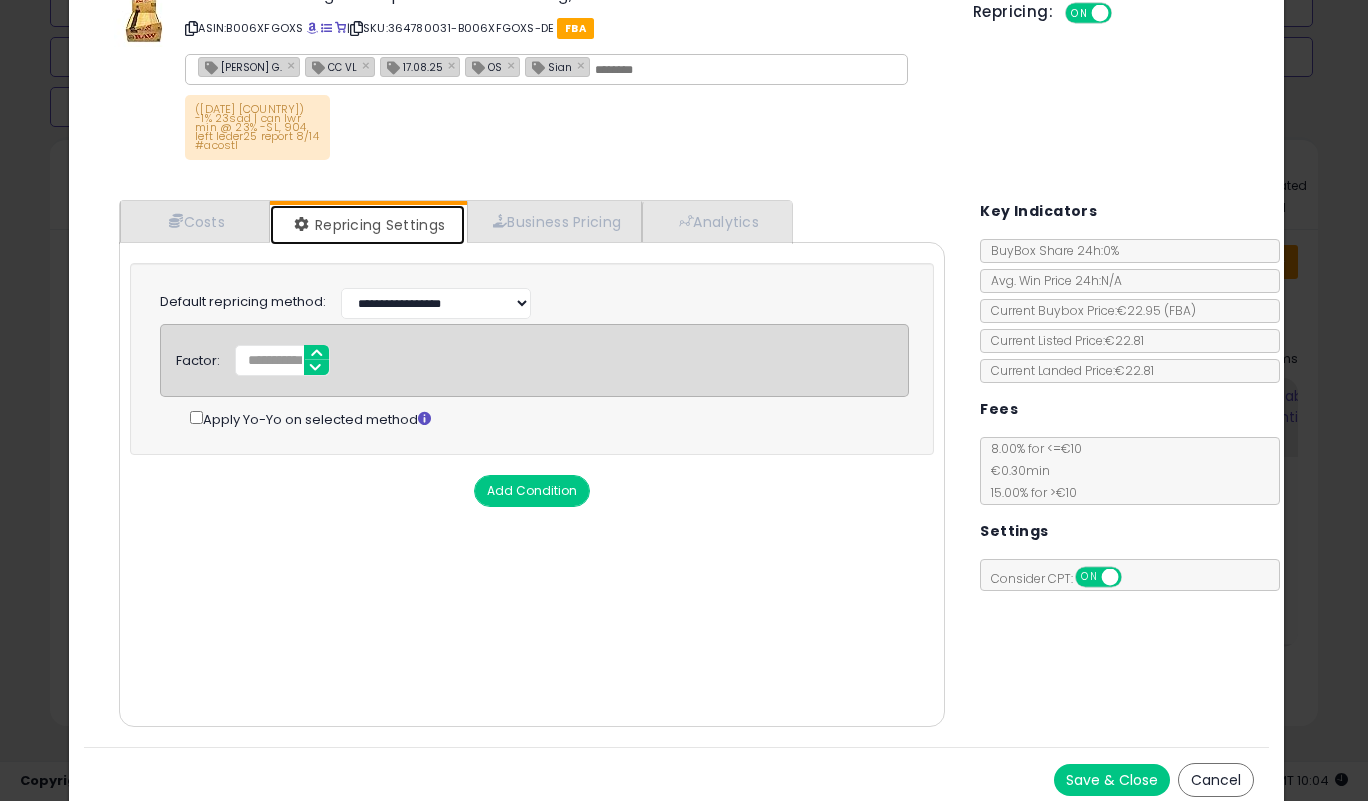 scroll, scrollTop: 65, scrollLeft: 0, axis: vertical 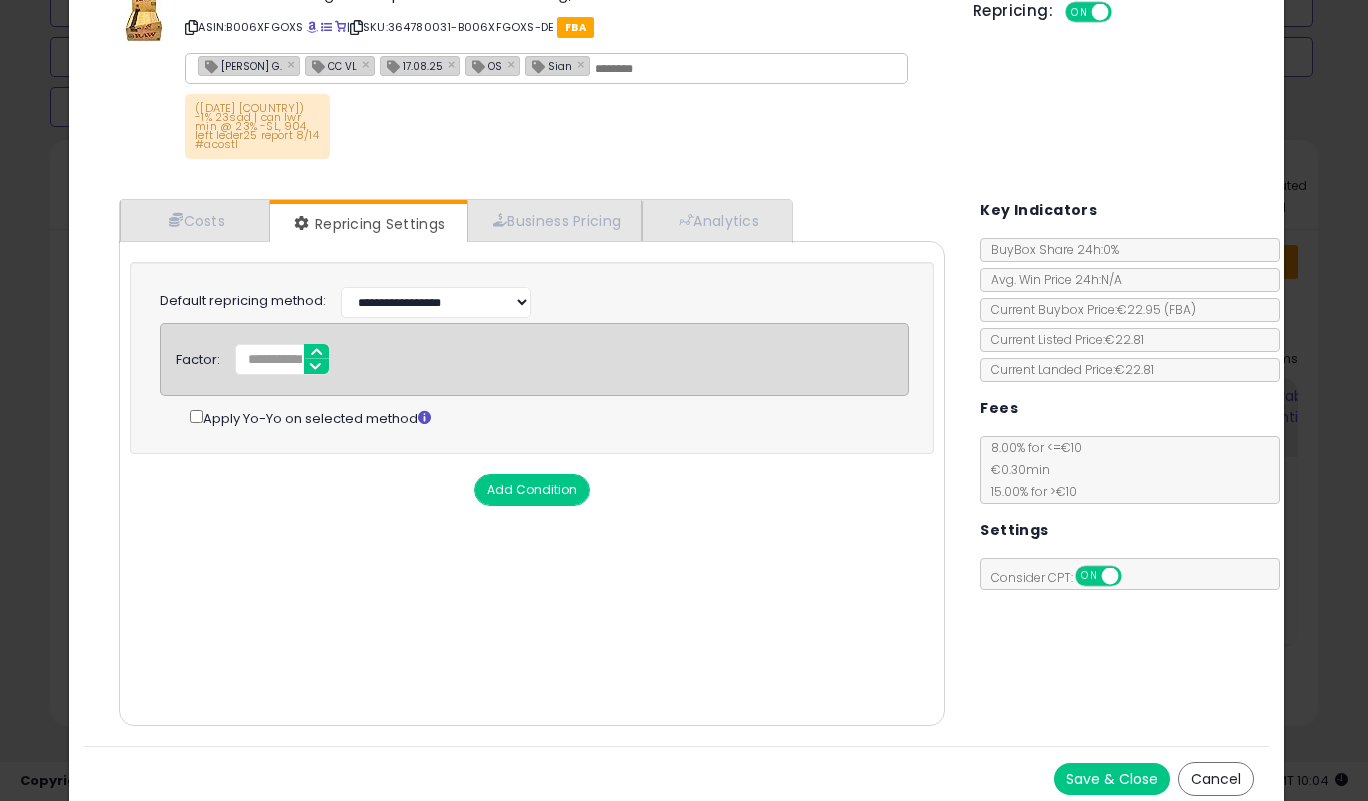 click on "Save & Close" at bounding box center [1112, 779] 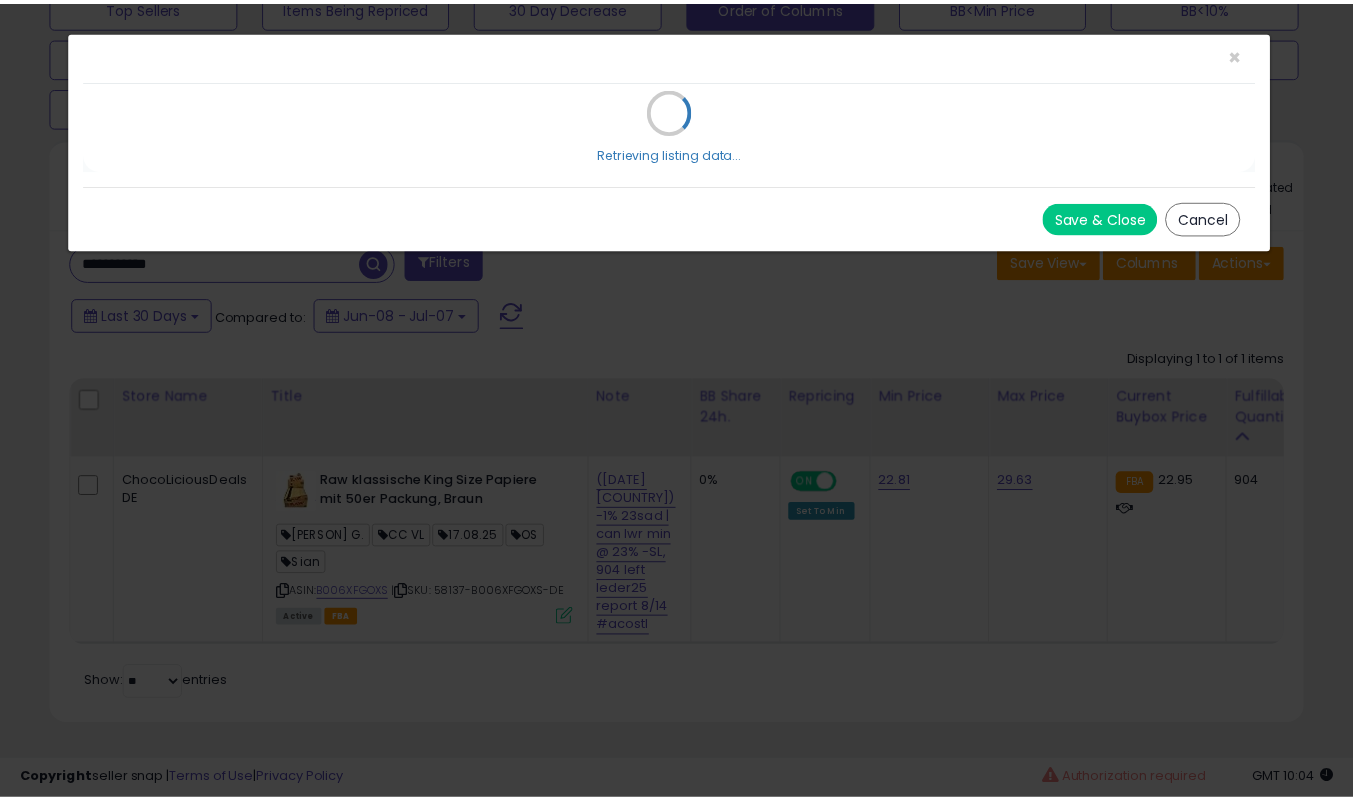 scroll, scrollTop: 0, scrollLeft: 0, axis: both 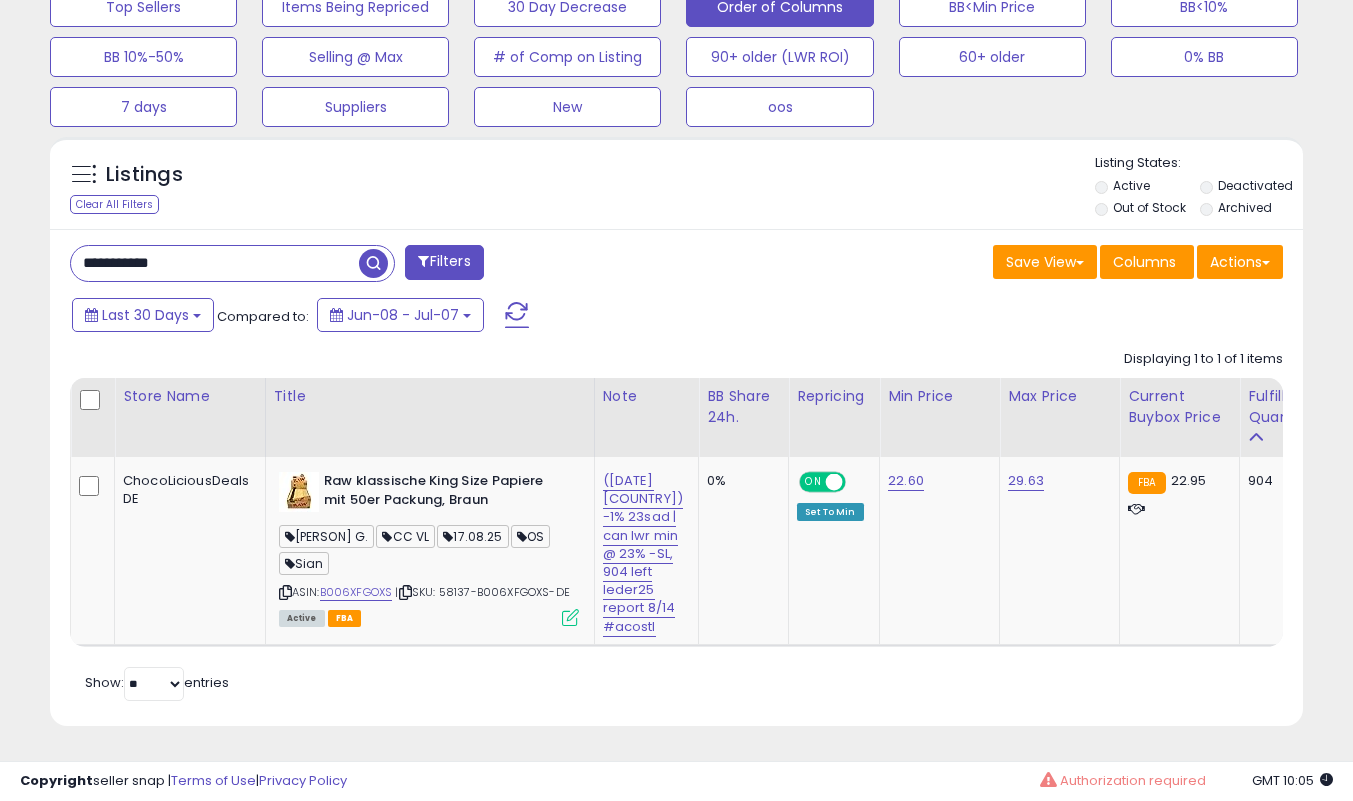 click on "**********" at bounding box center [215, 263] 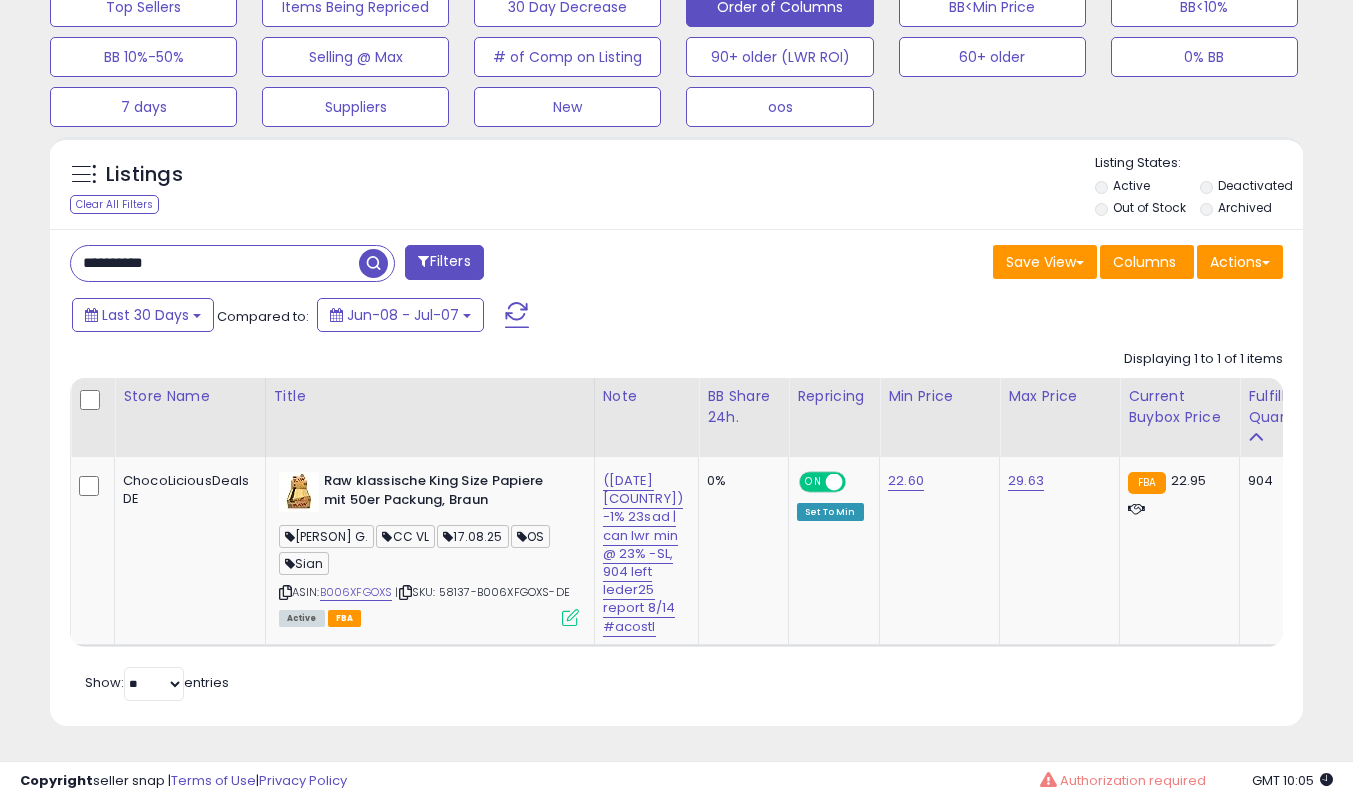 type on "**********" 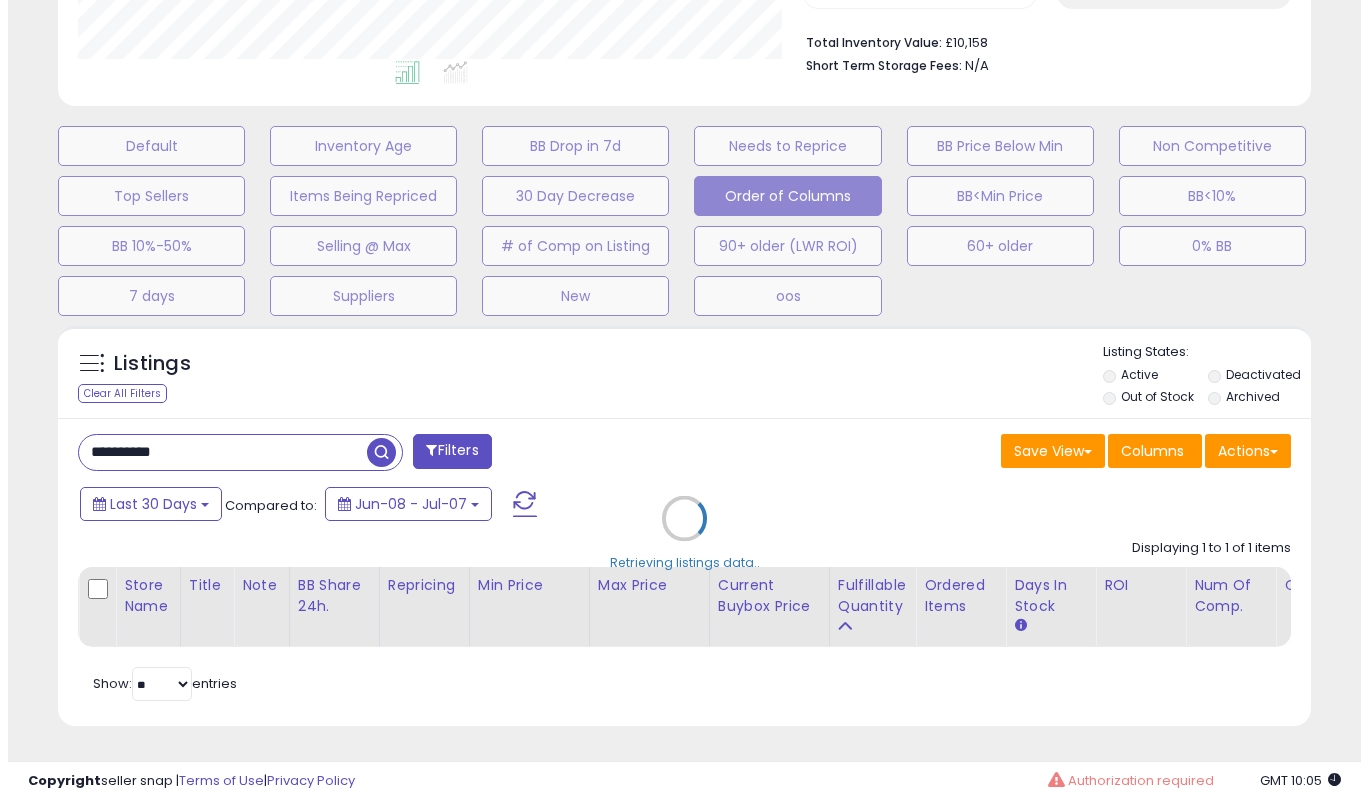 scroll, scrollTop: 519, scrollLeft: 0, axis: vertical 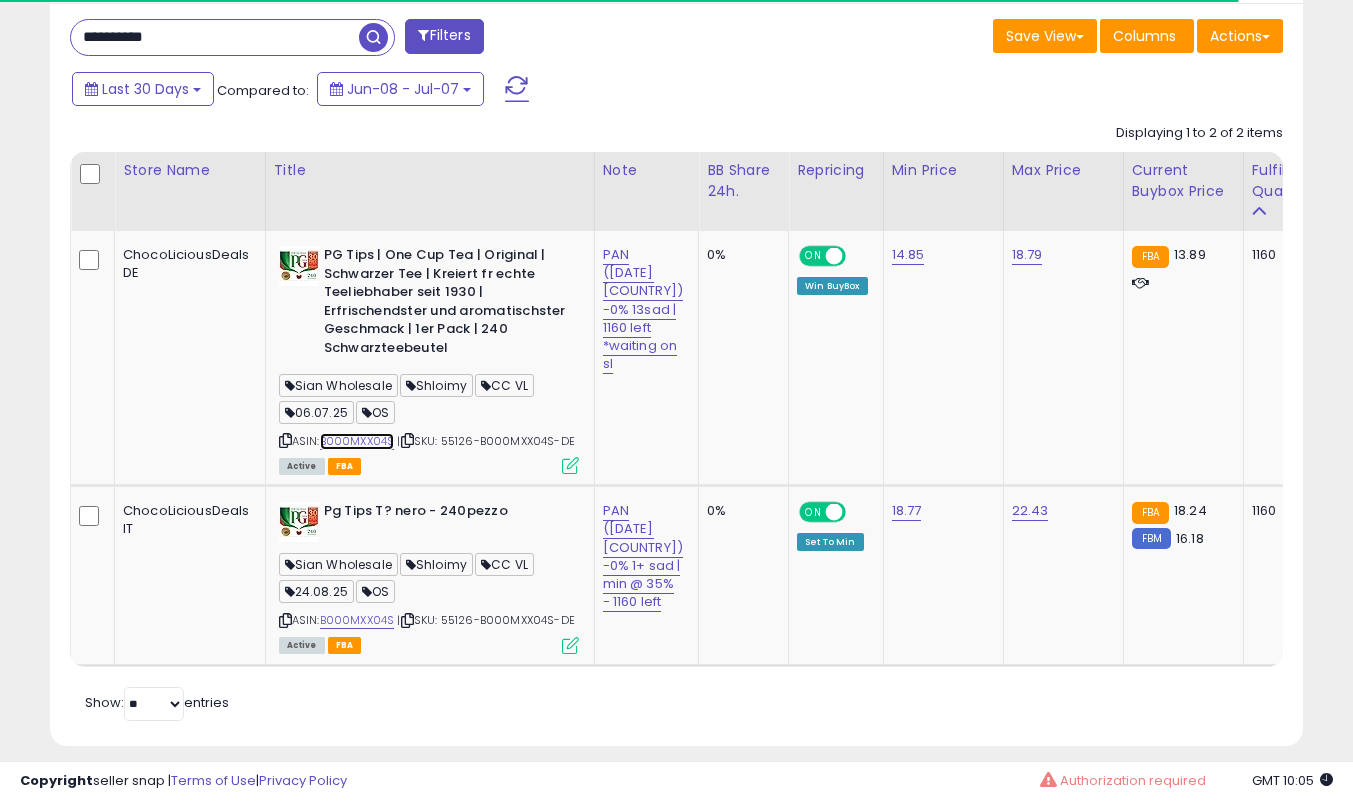 click on "B000MXX04S" at bounding box center (357, 441) 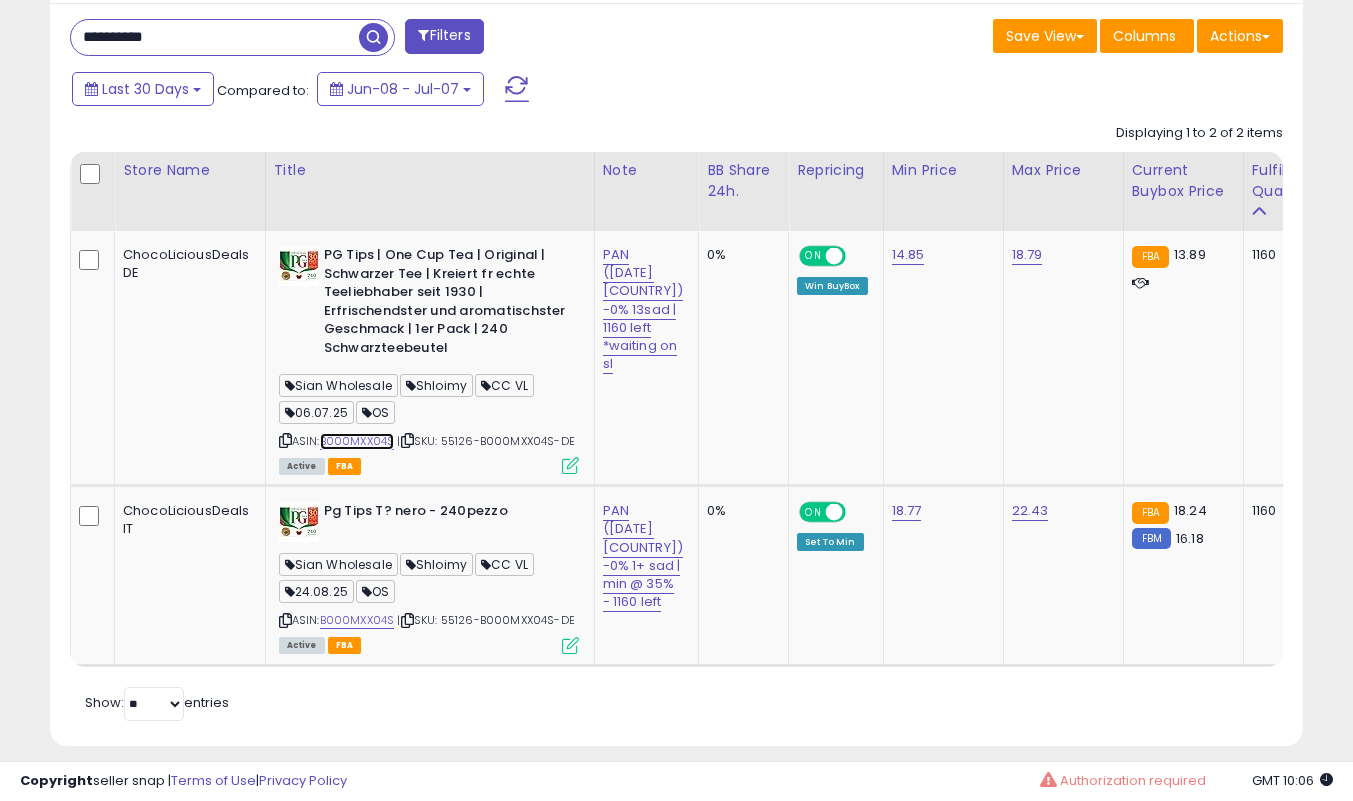 scroll, scrollTop: 999590, scrollLeft: 999275, axis: both 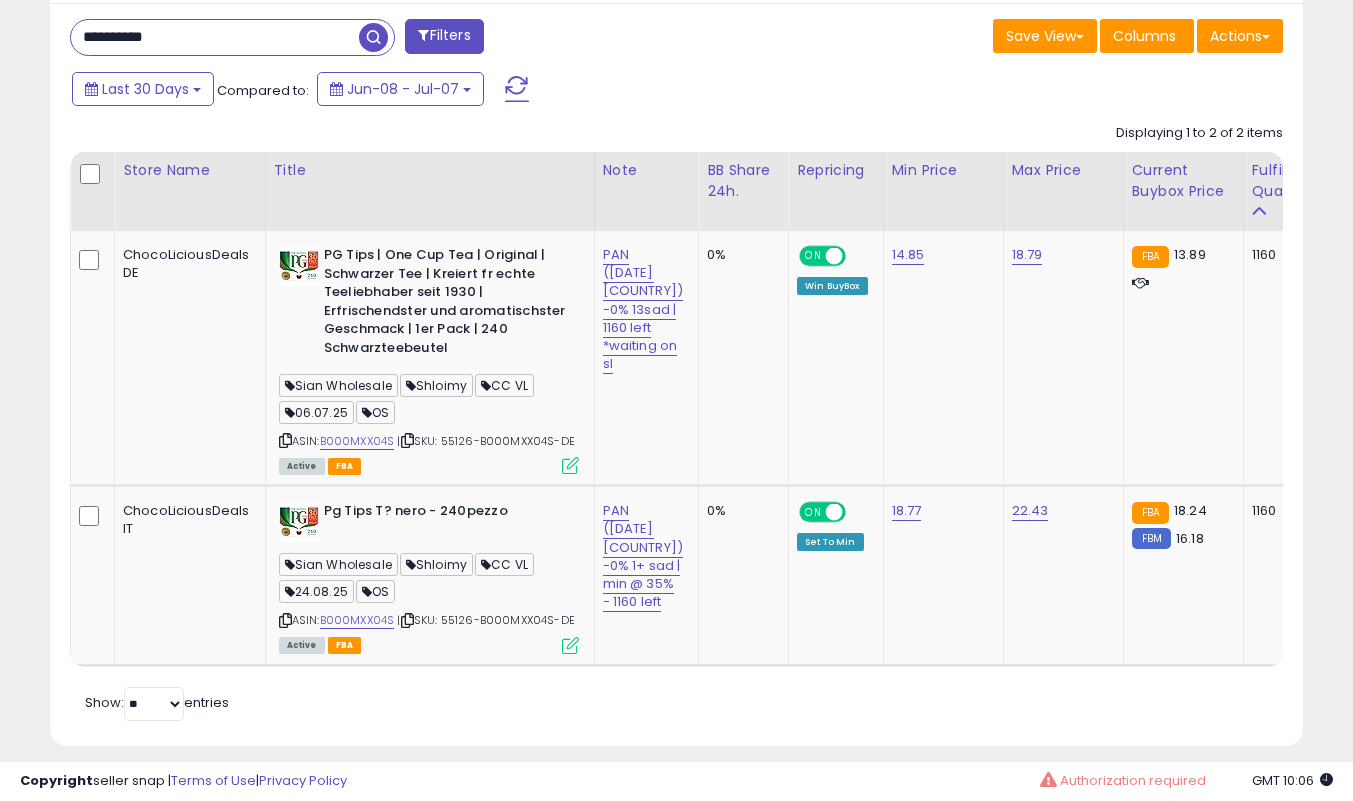click at bounding box center [570, 465] 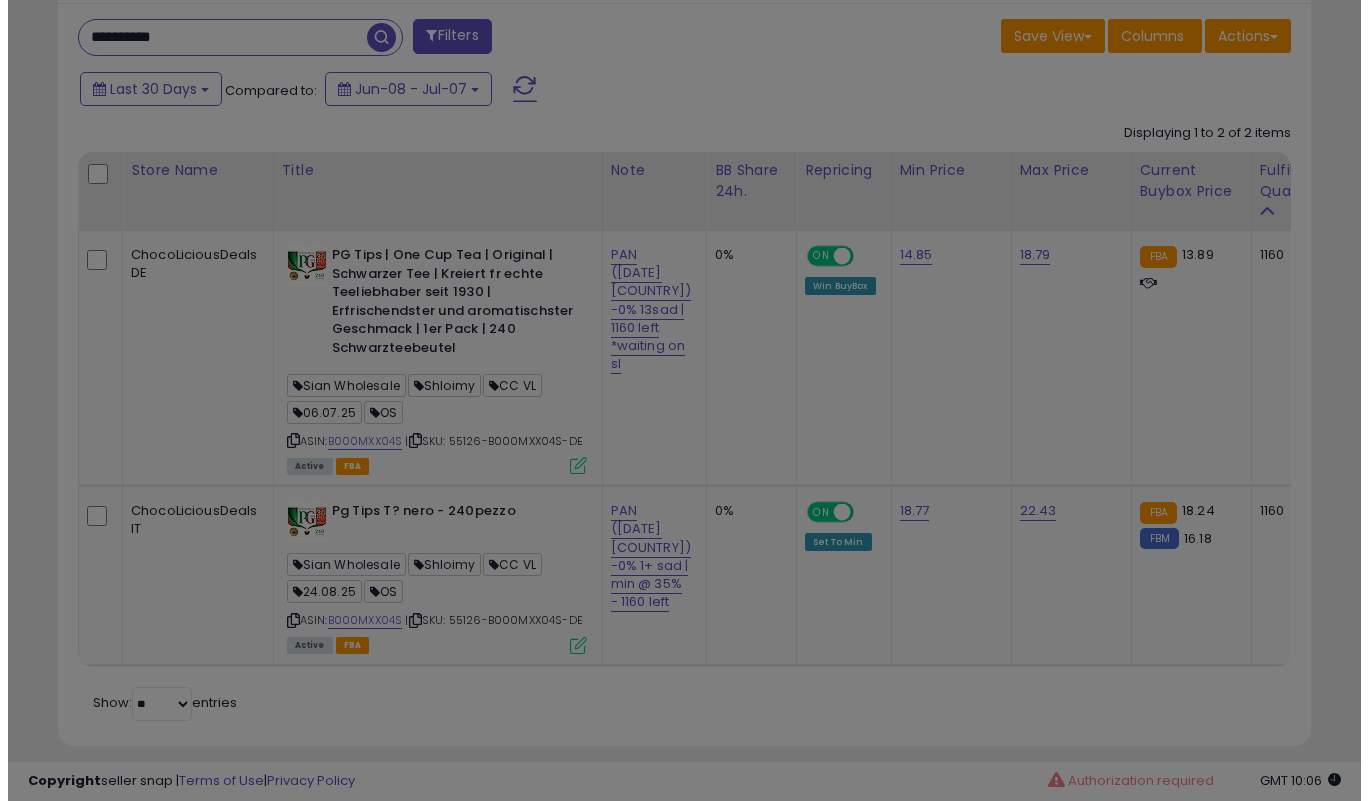 scroll, scrollTop: 999590, scrollLeft: 999266, axis: both 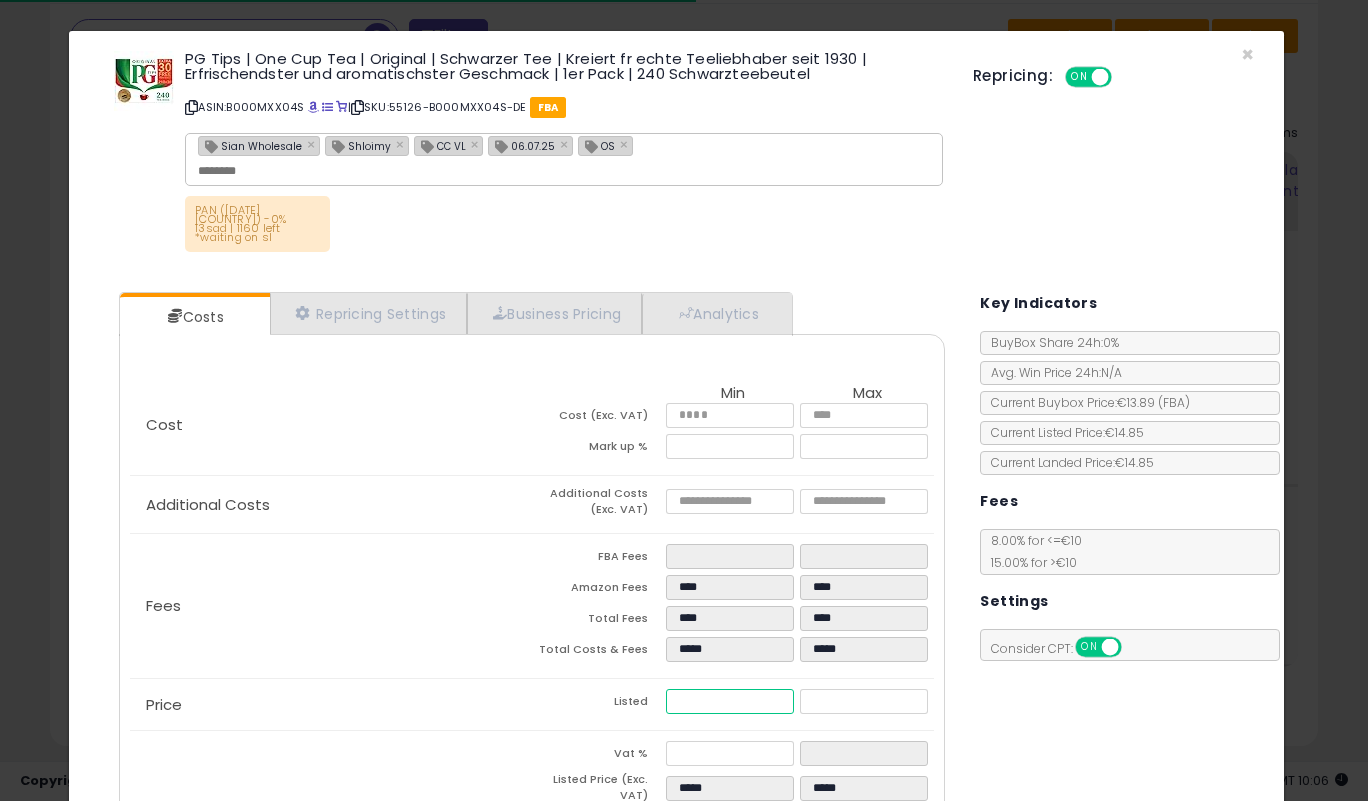 drag, startPoint x: 715, startPoint y: 674, endPoint x: 576, endPoint y: 675, distance: 139.0036 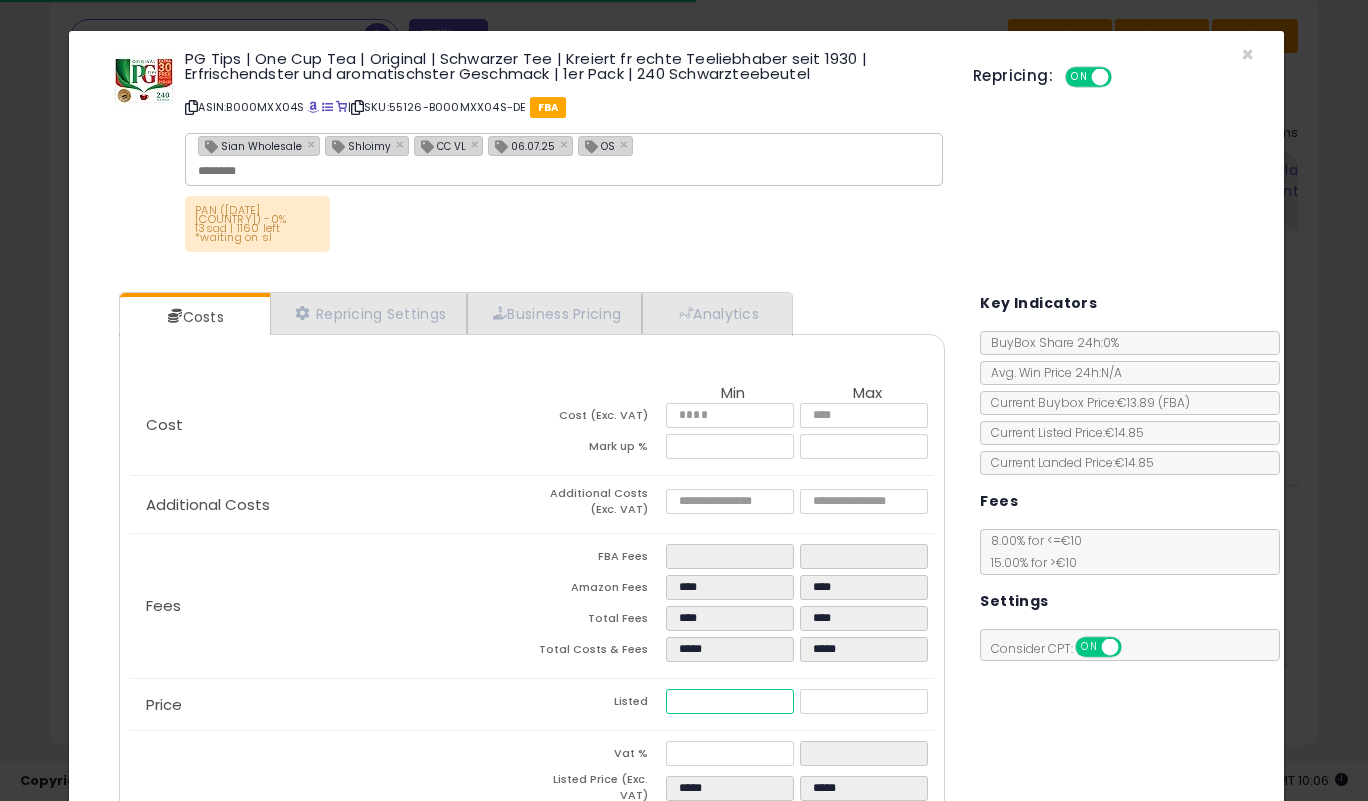 click on "Listed
*****
*****" at bounding box center (733, 704) 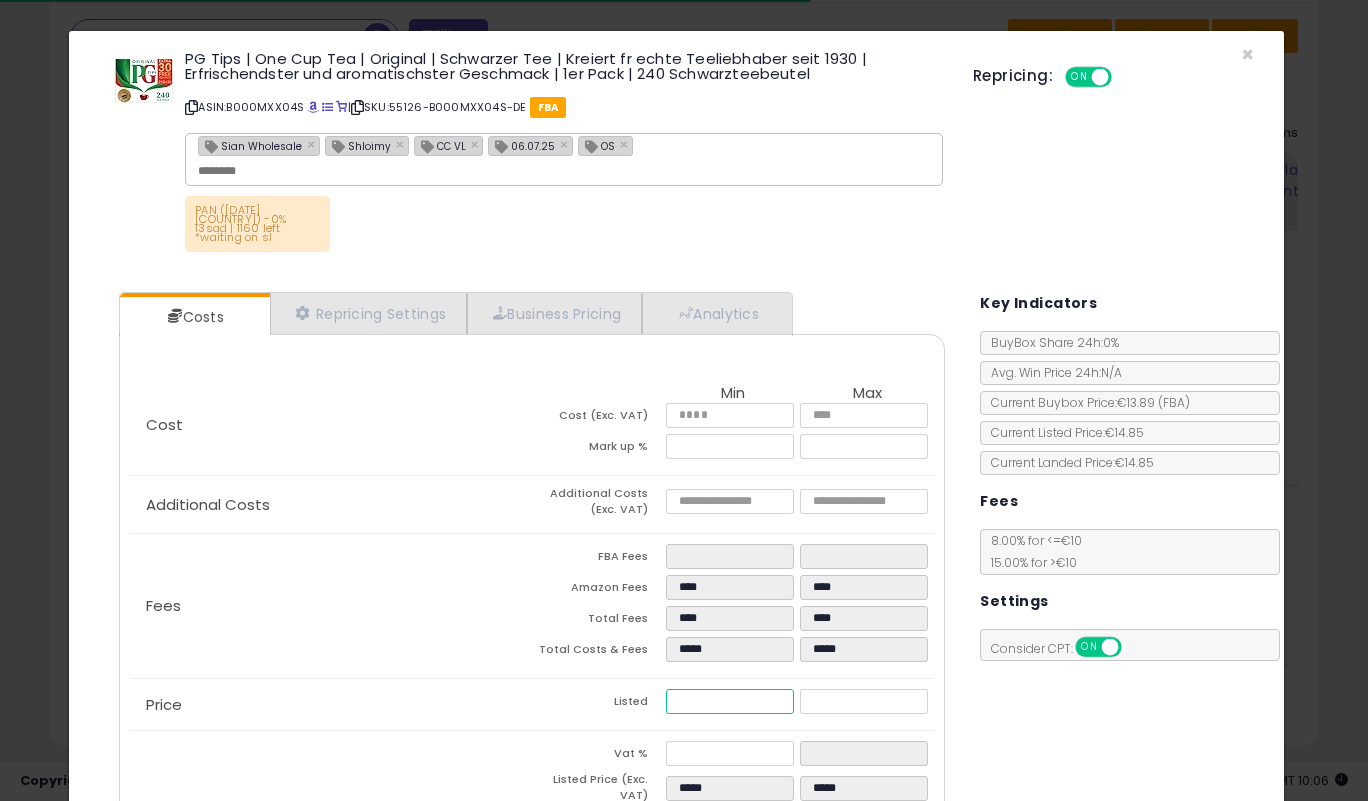 type on "****" 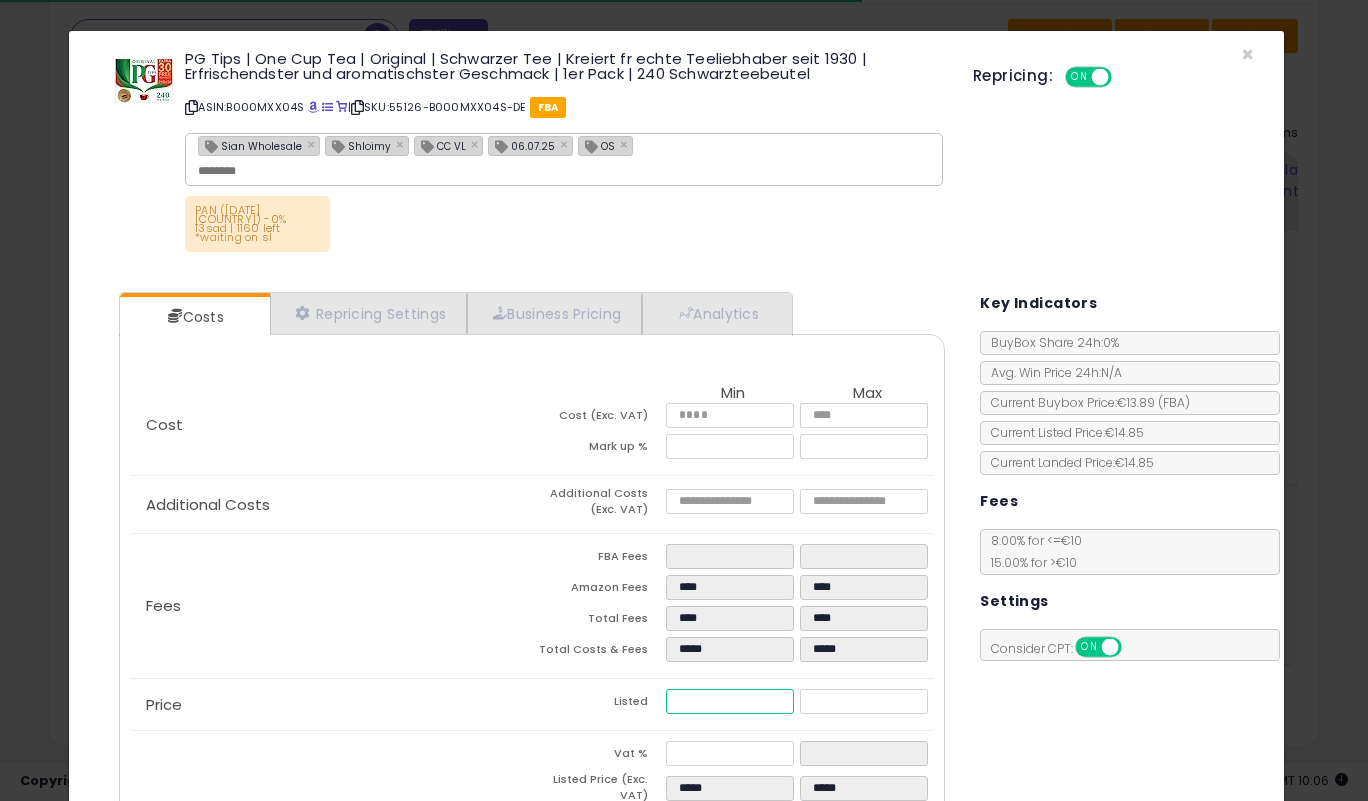 type on "****" 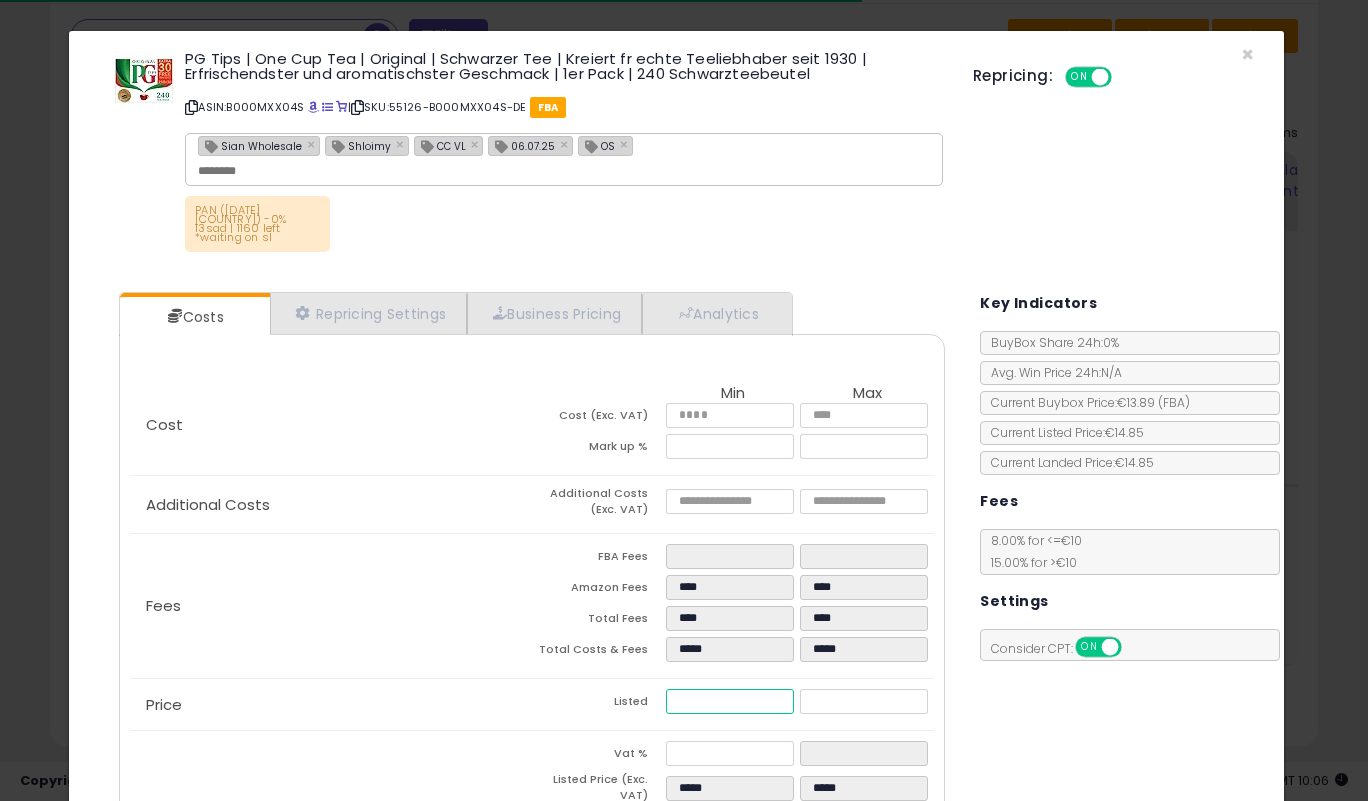 type on "*****" 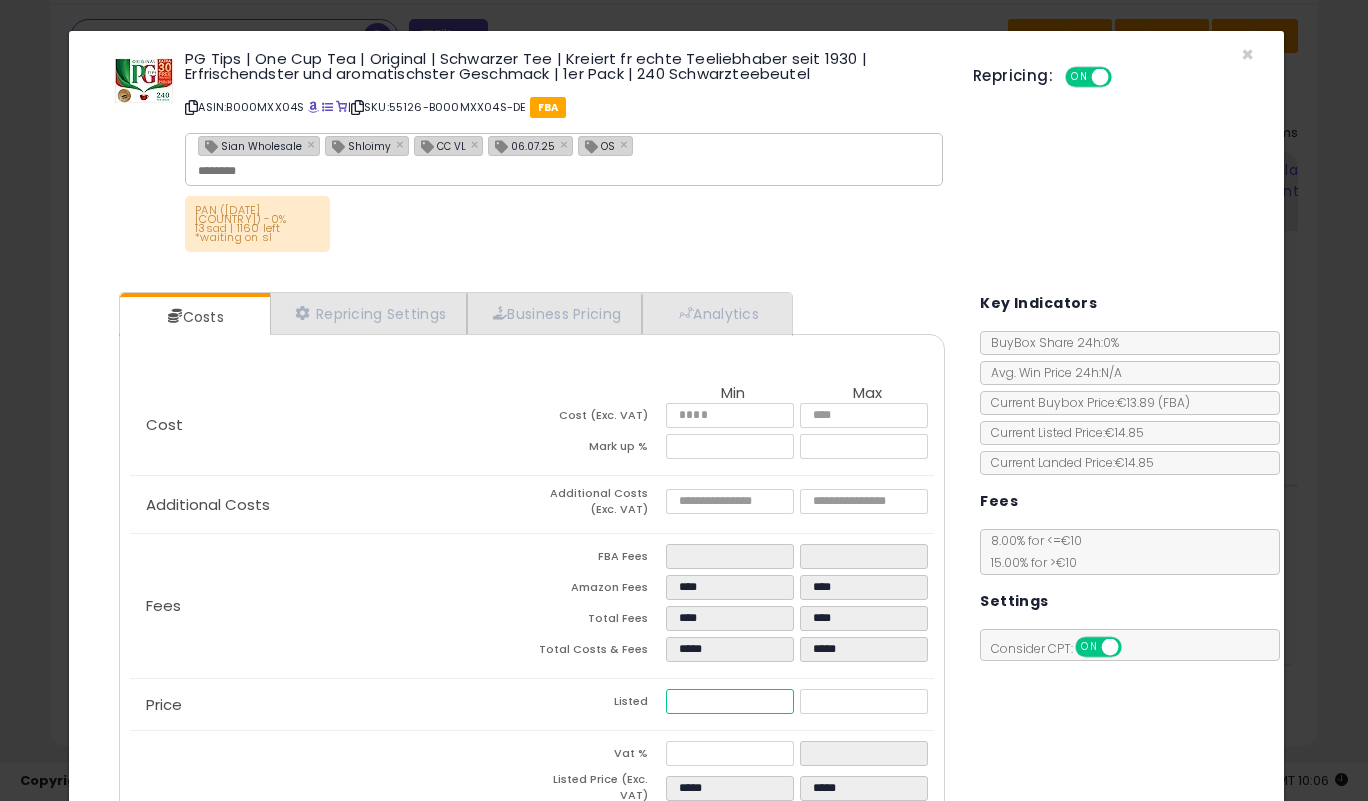 type on "****" 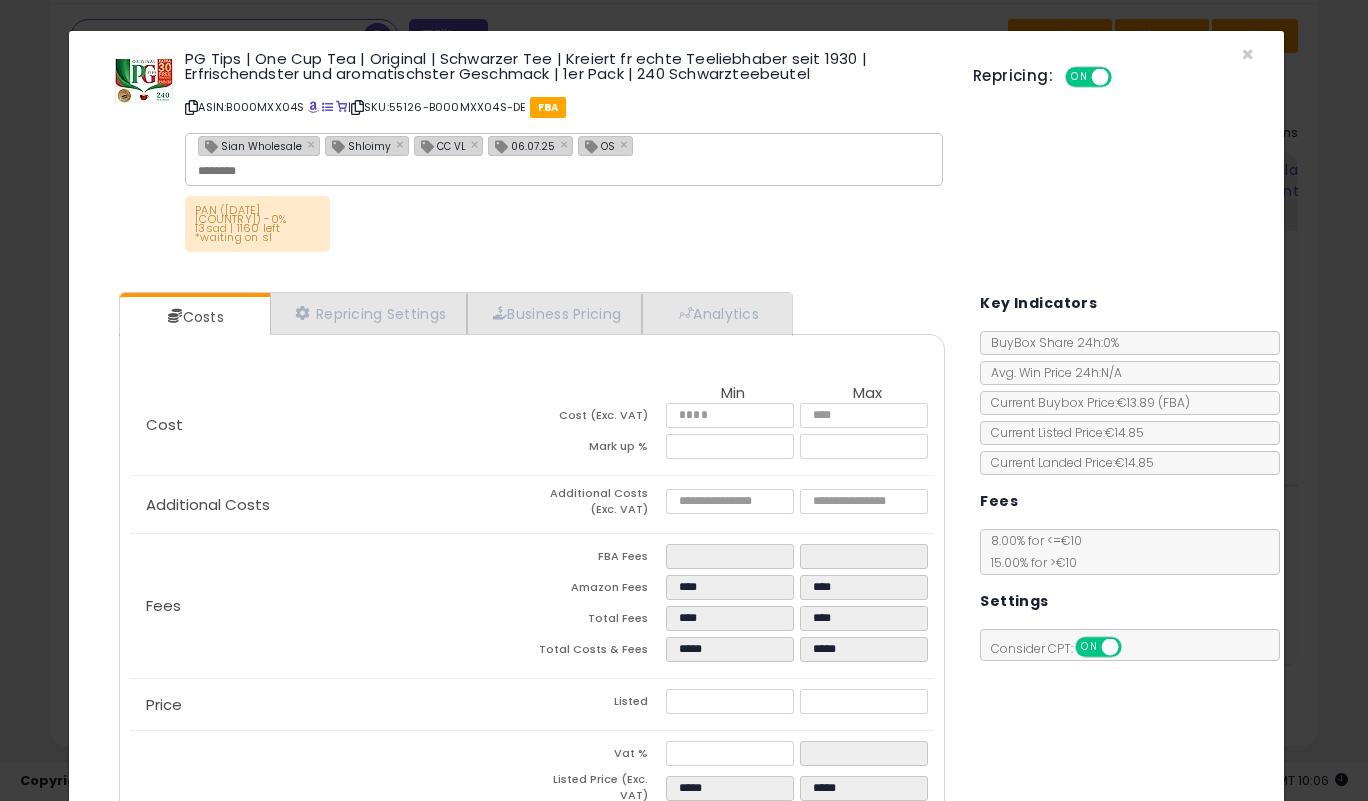 type on "*****" 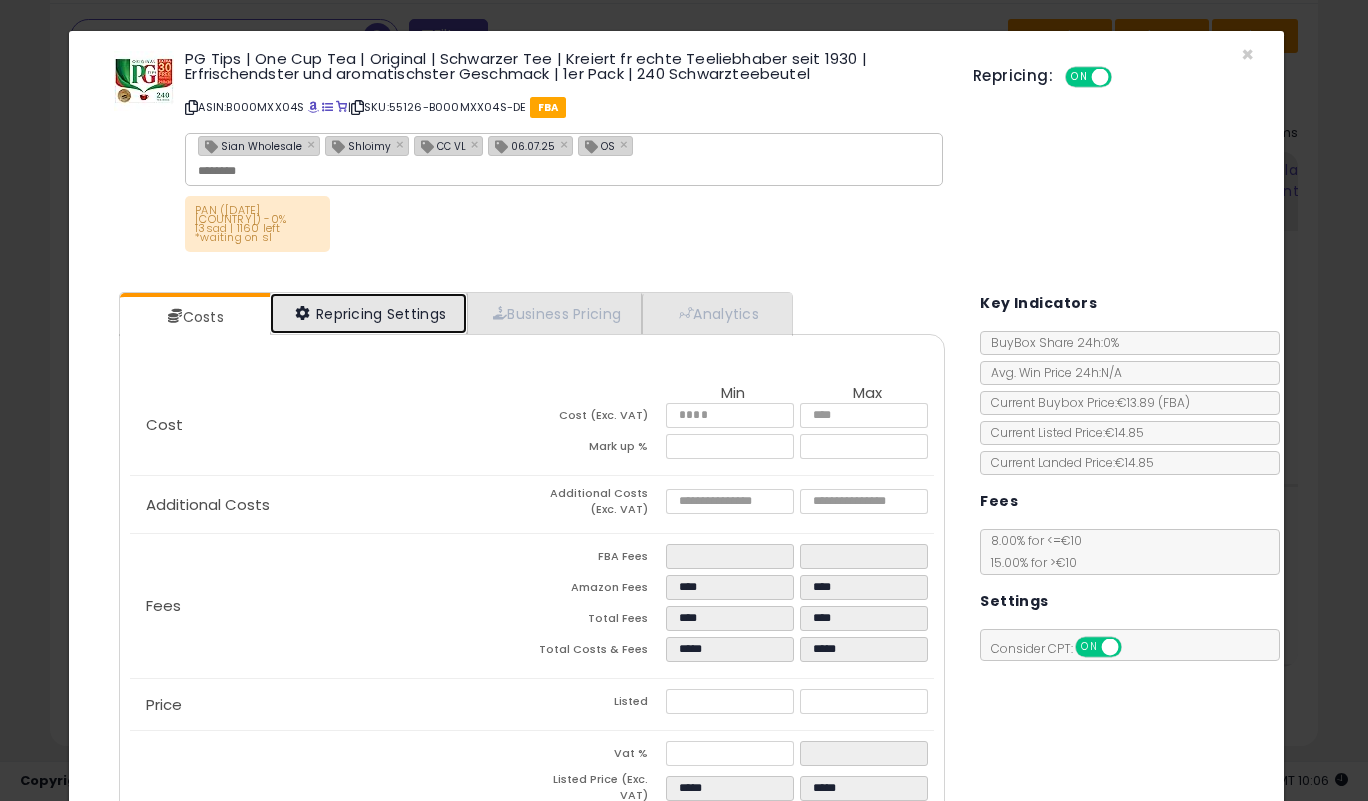 click on "Repricing Settings" at bounding box center [369, 313] 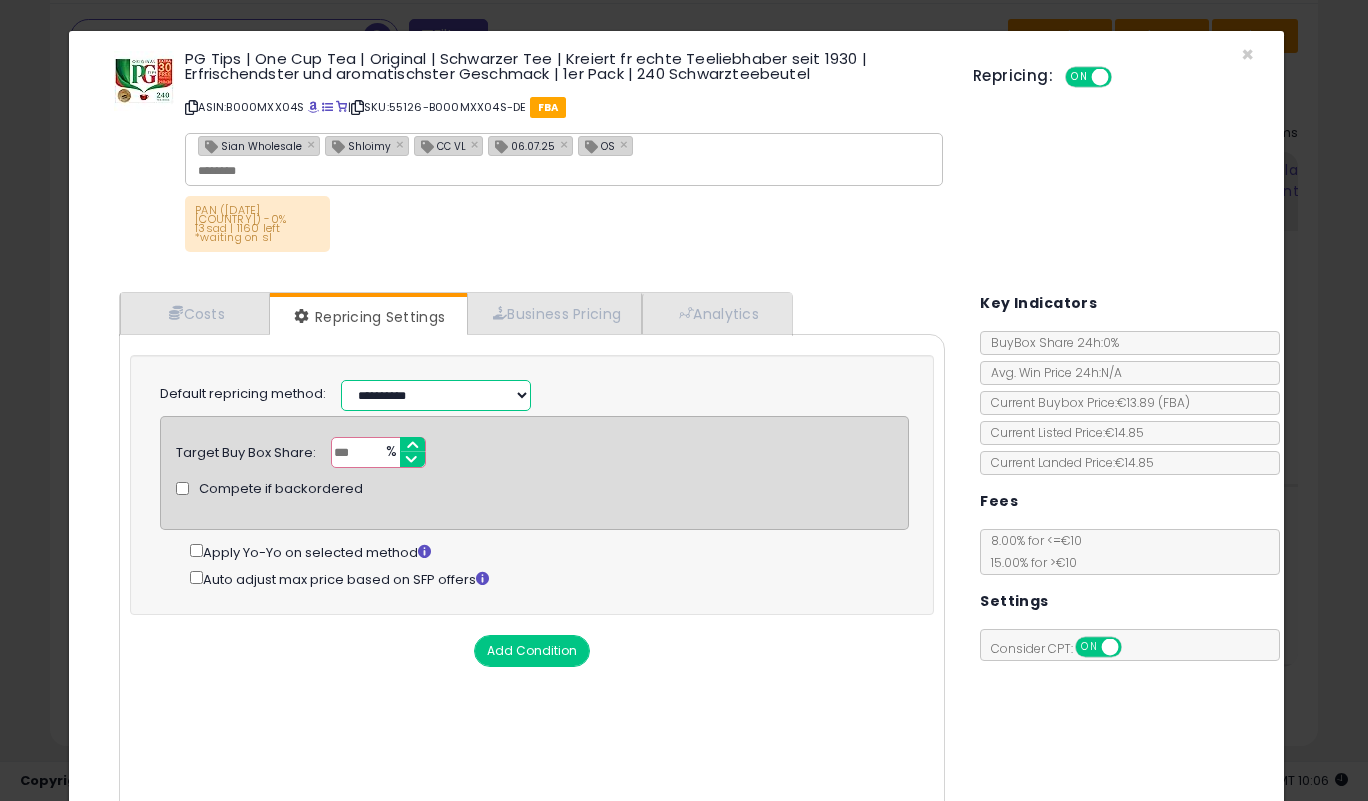 click on "**********" at bounding box center [436, 395] 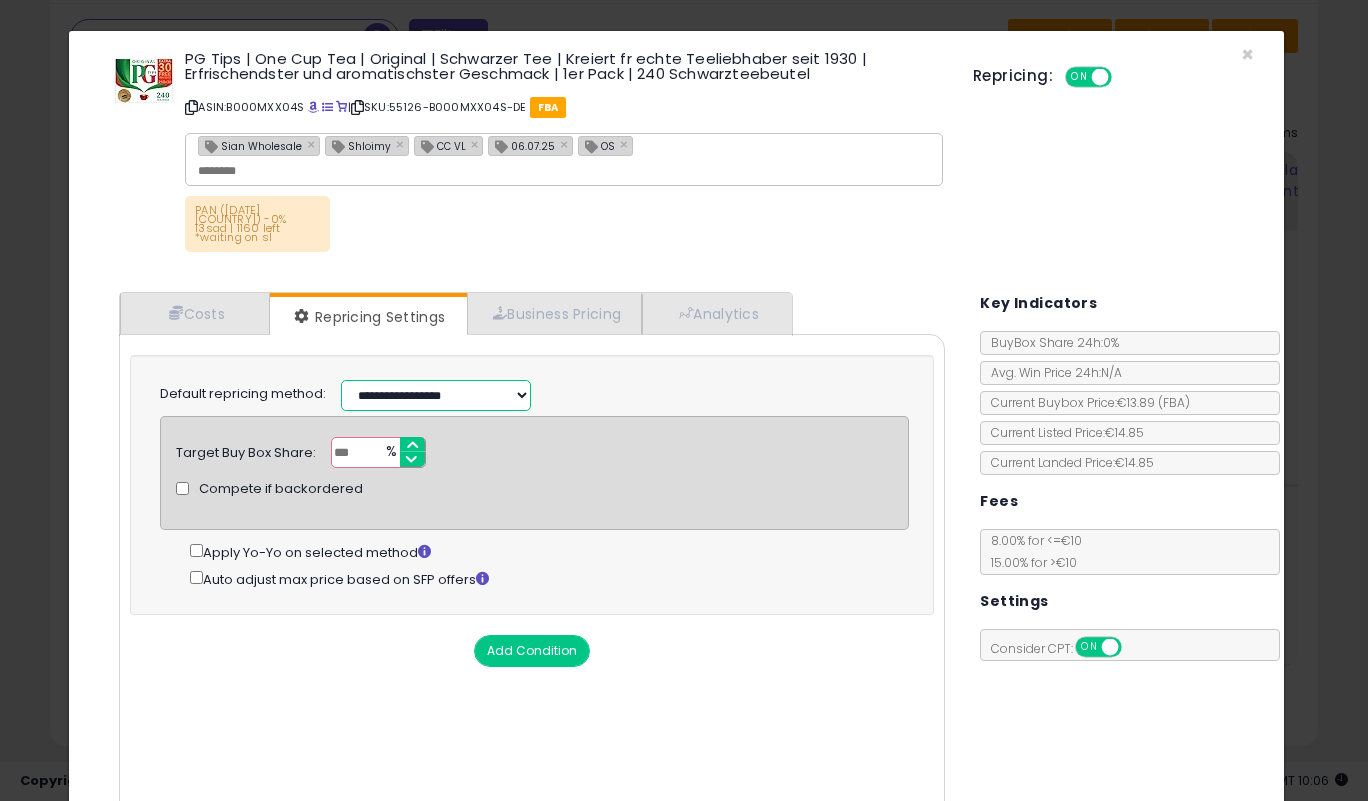 click on "**********" at bounding box center [436, 395] 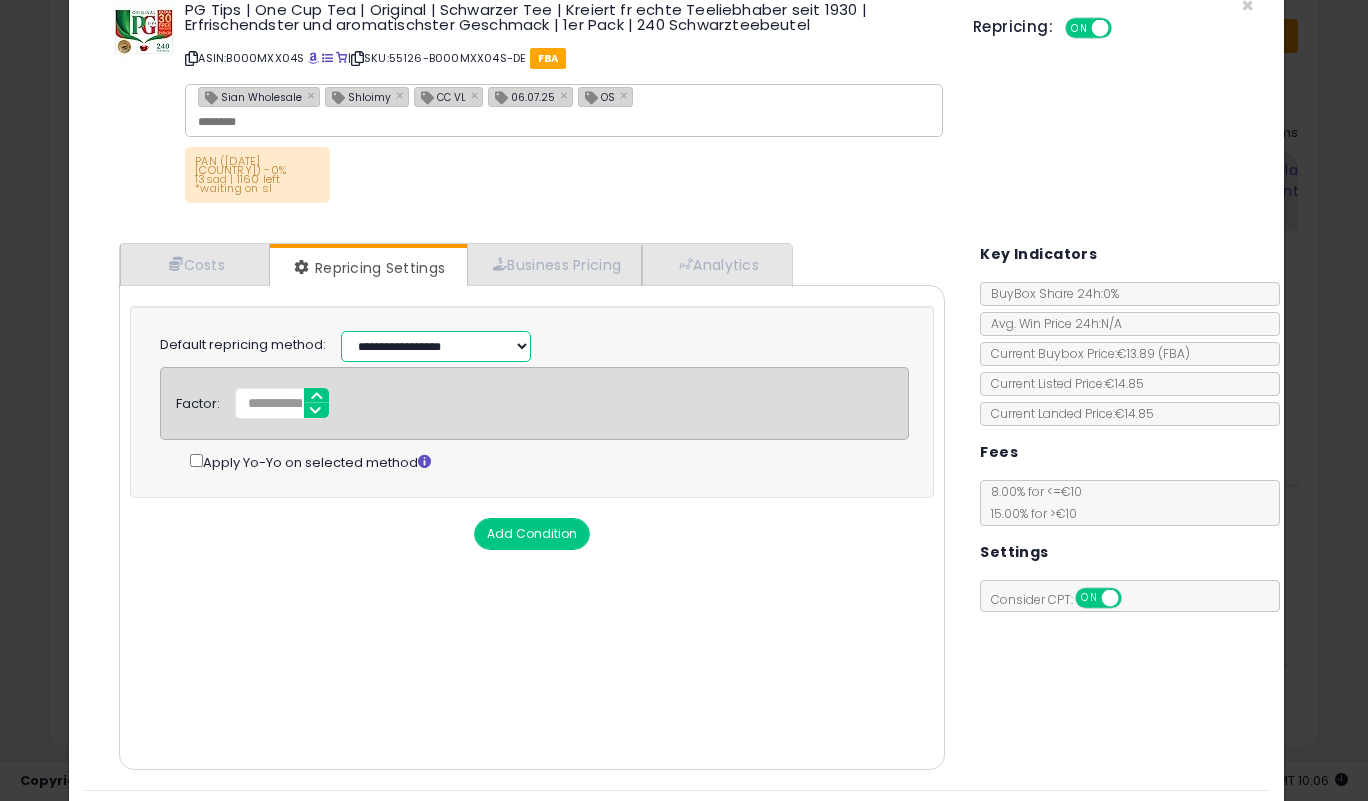 scroll, scrollTop: 71, scrollLeft: 0, axis: vertical 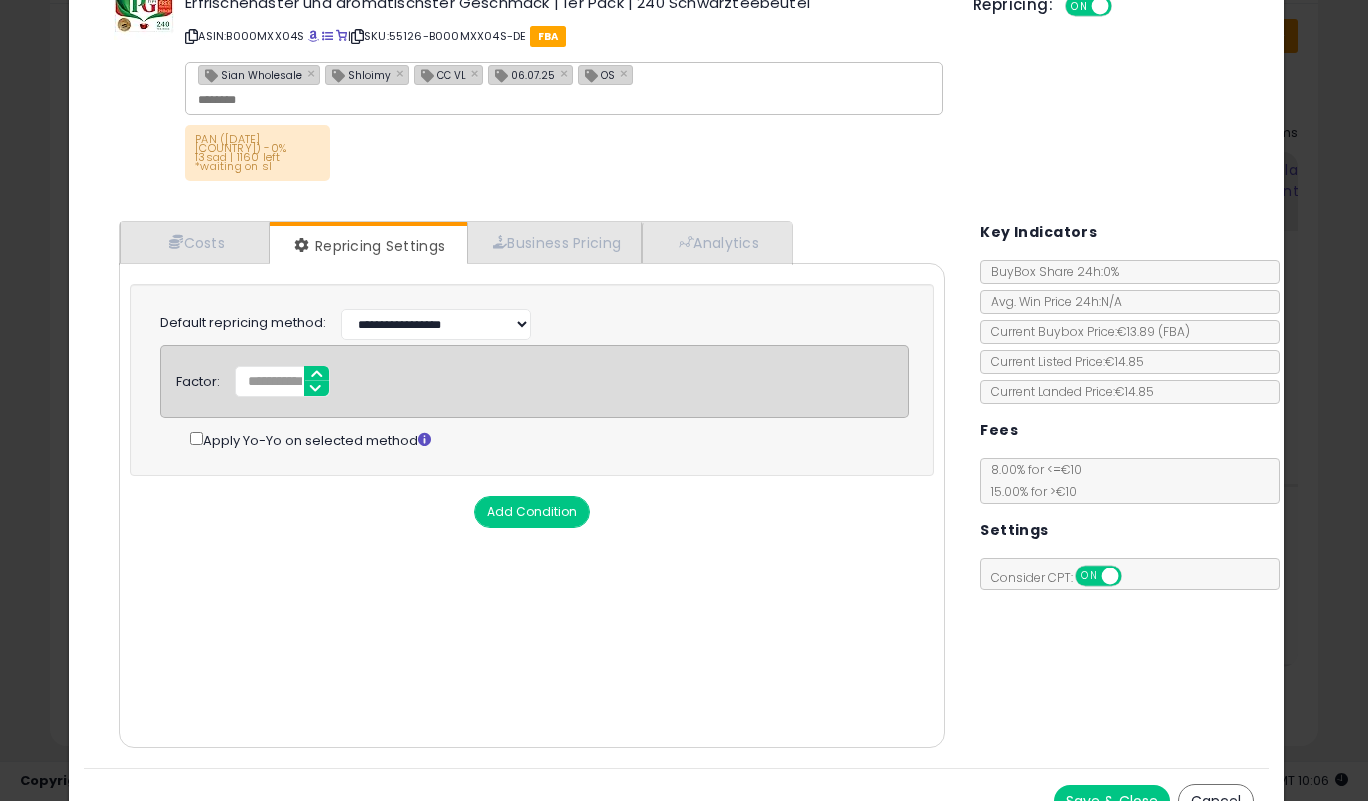 click on "Save & Close" at bounding box center (1112, 801) 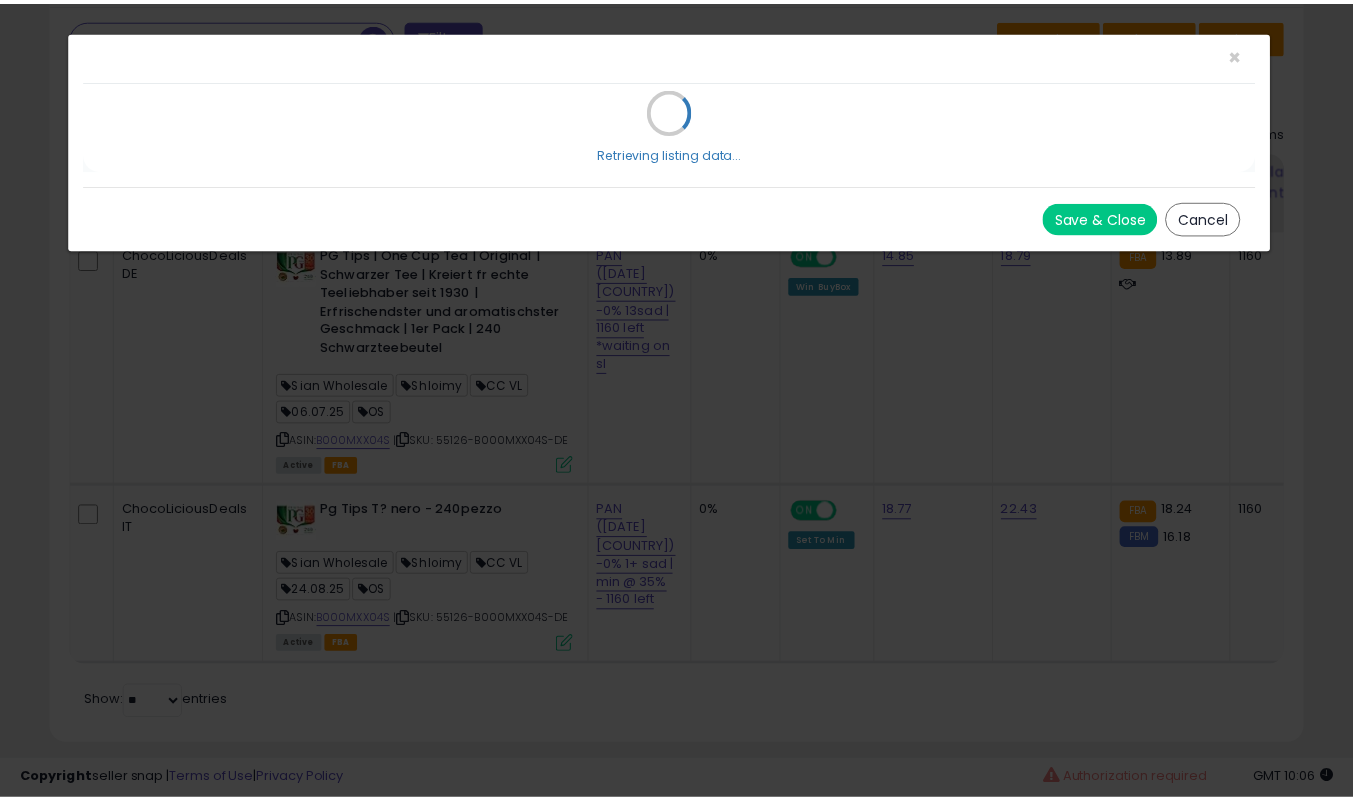 scroll, scrollTop: 0, scrollLeft: 0, axis: both 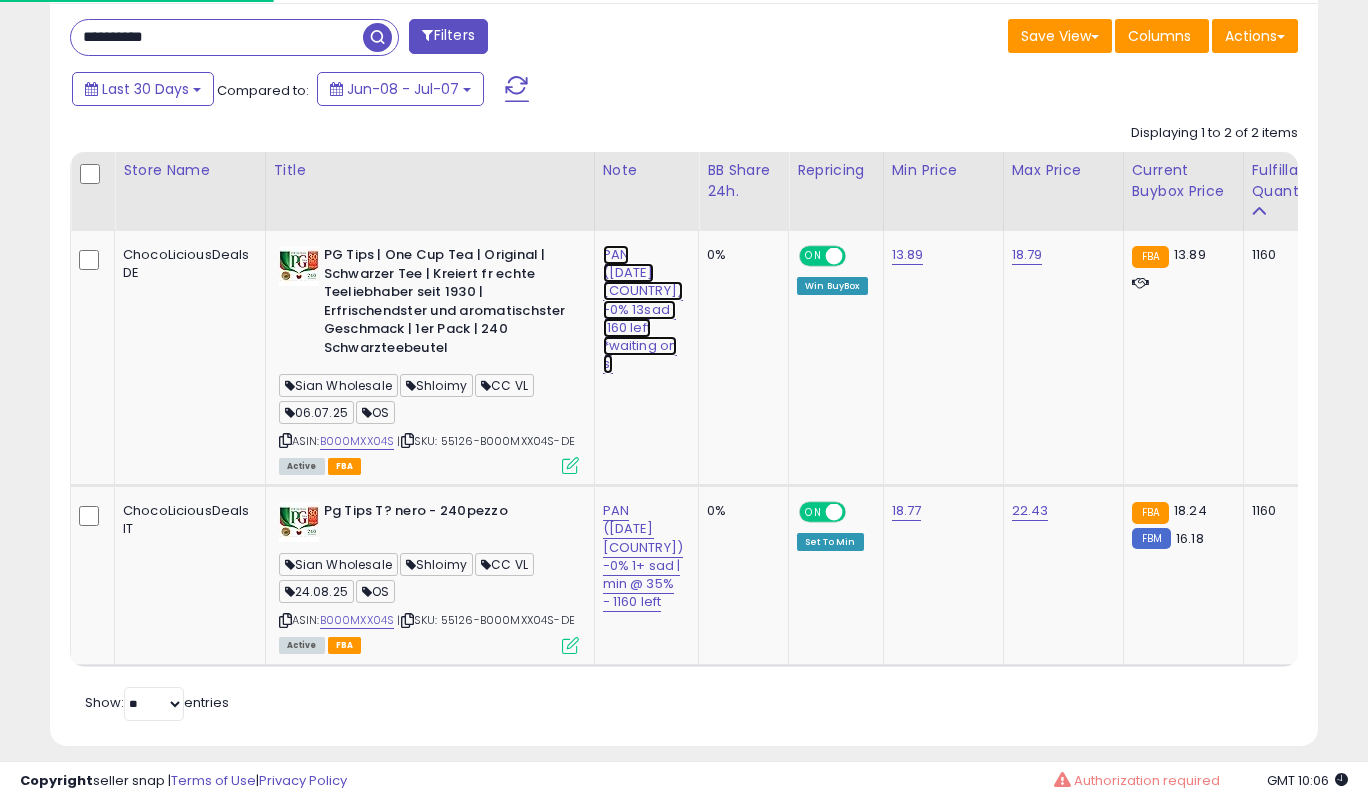 drag, startPoint x: 616, startPoint y: 336, endPoint x: 612, endPoint y: 350, distance: 14.56022 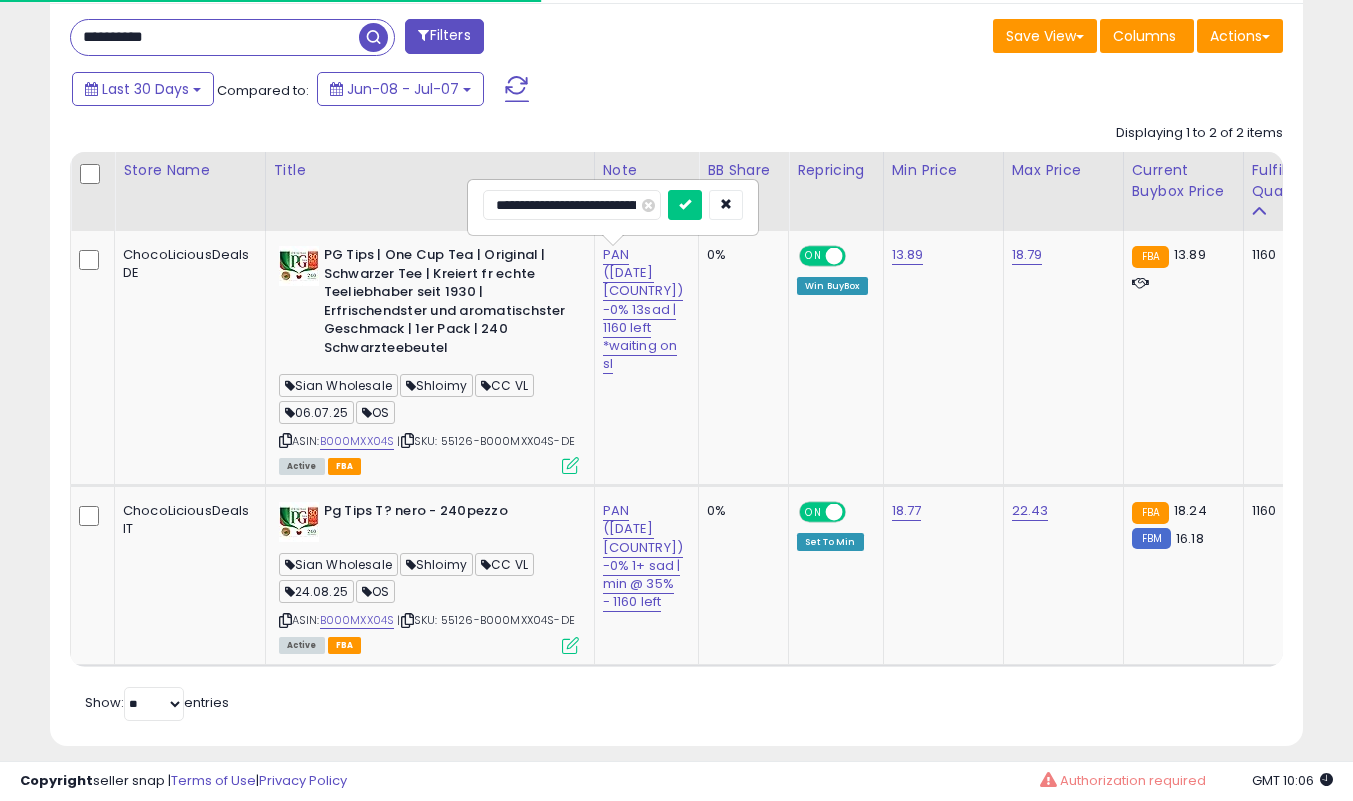 scroll, scrollTop: 410, scrollLeft: 725, axis: both 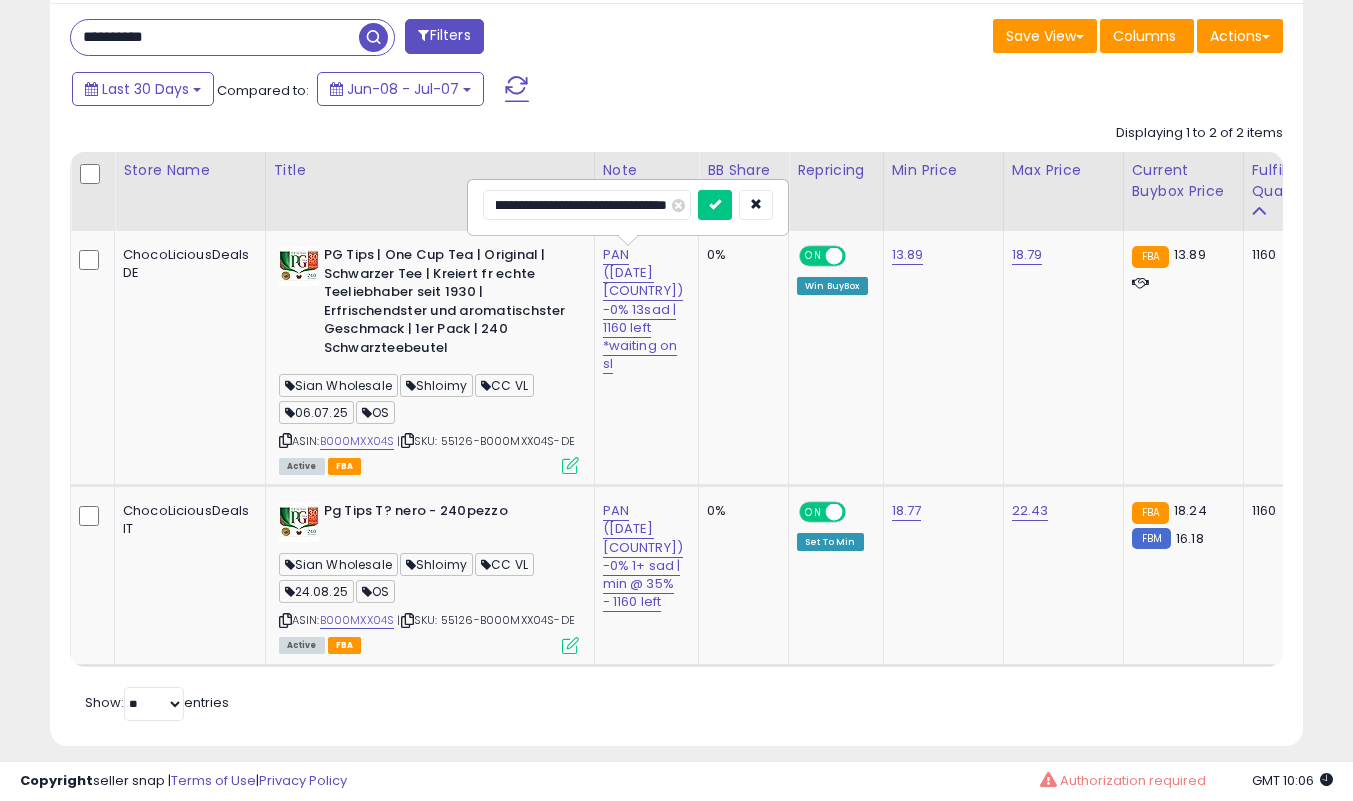 type on "**********" 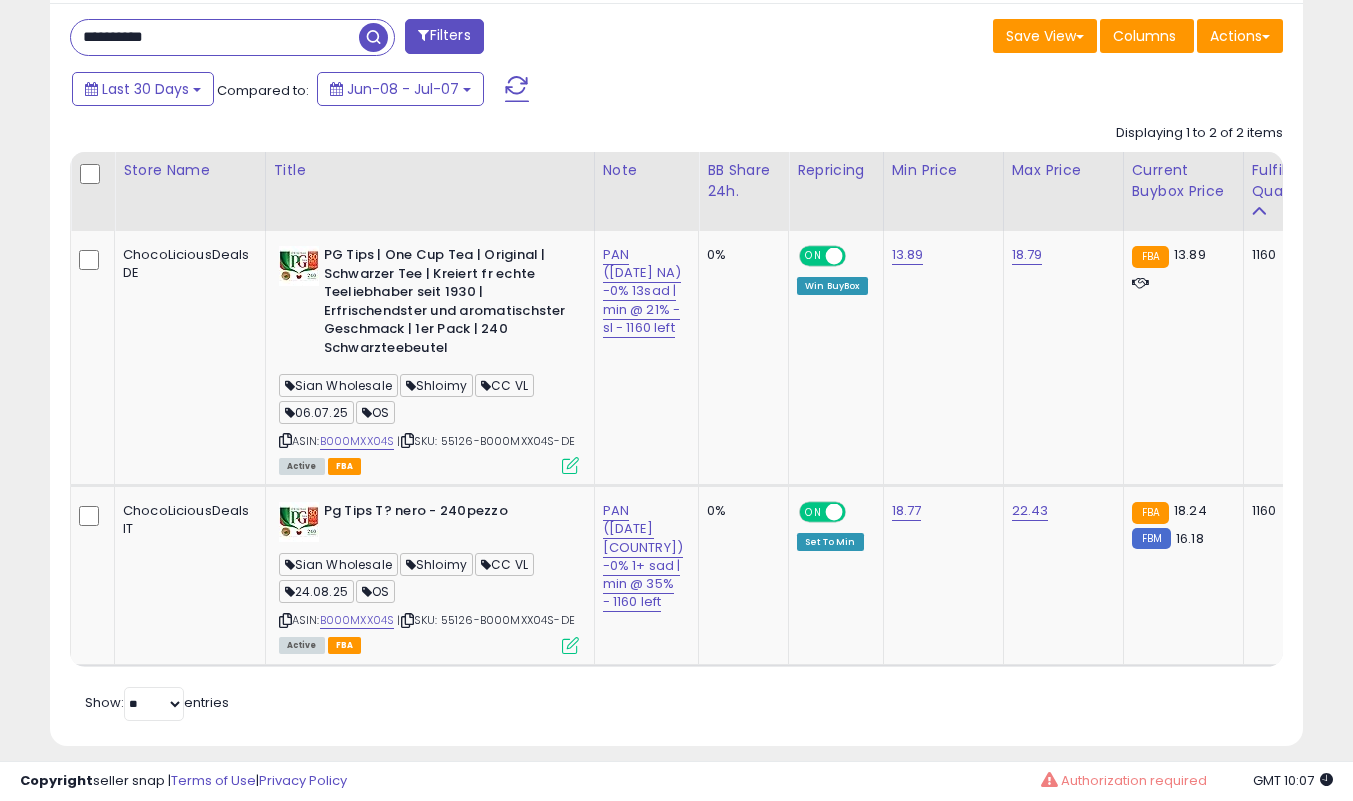 scroll, scrollTop: 1001, scrollLeft: 0, axis: vertical 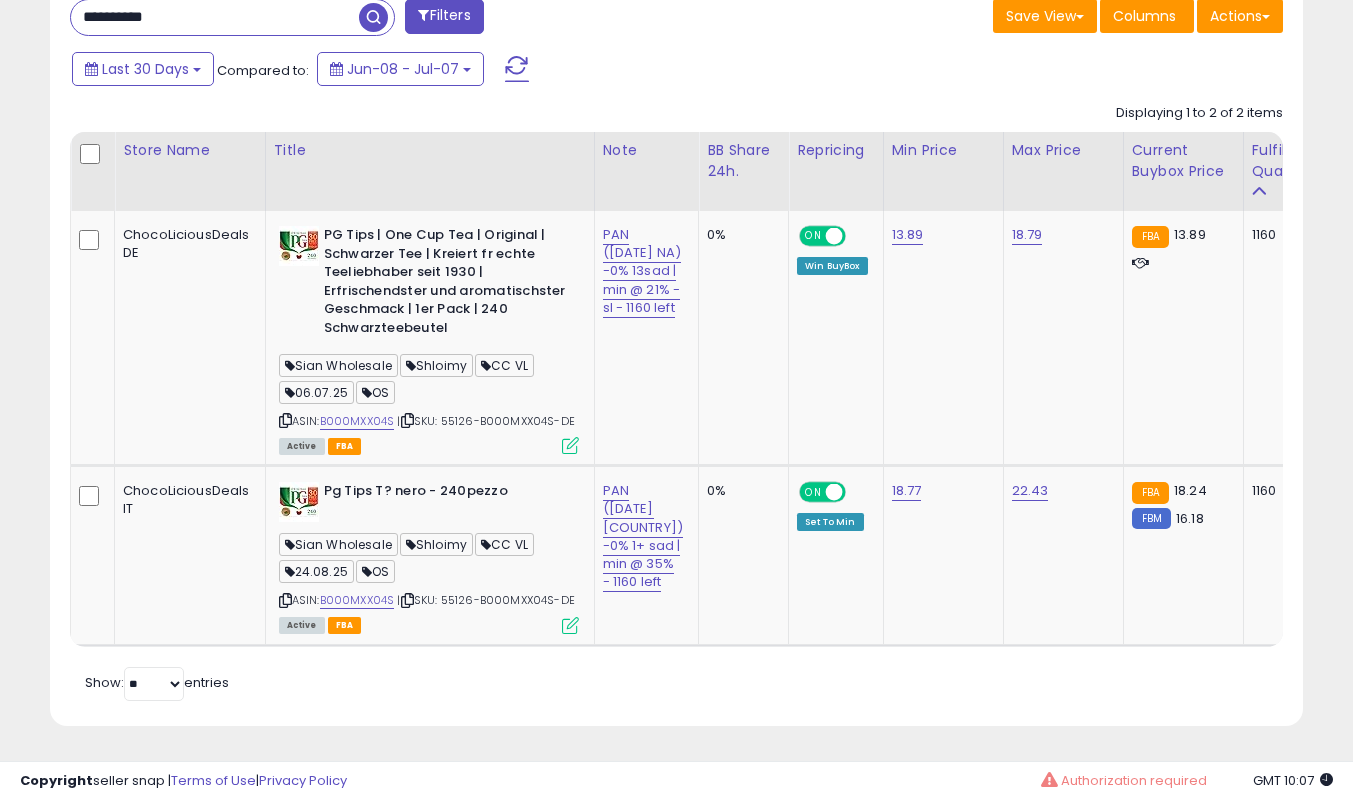 click on "Displaying 1 to 2 of 2 items
Store Name
Title" 